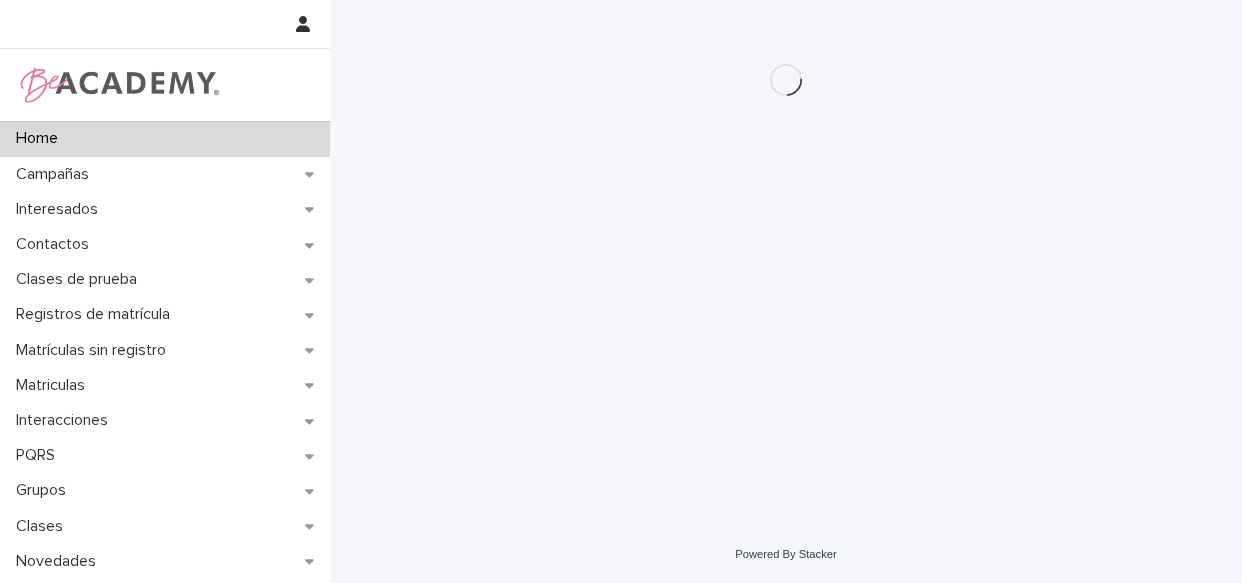 scroll, scrollTop: 0, scrollLeft: 0, axis: both 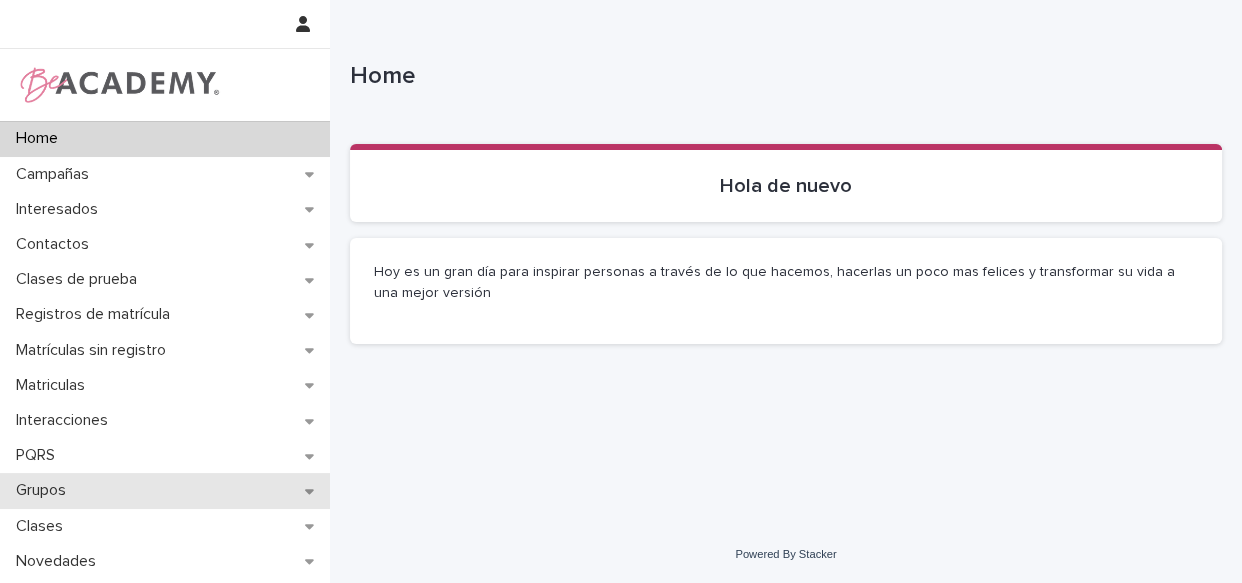 click on "Grupos" at bounding box center (165, 490) 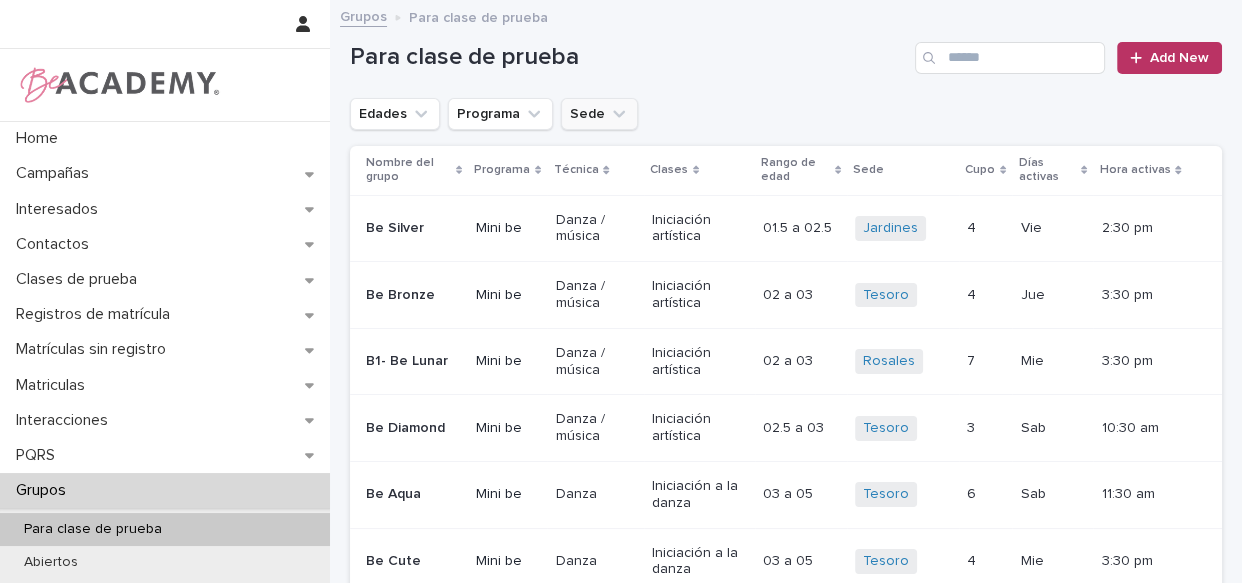 click 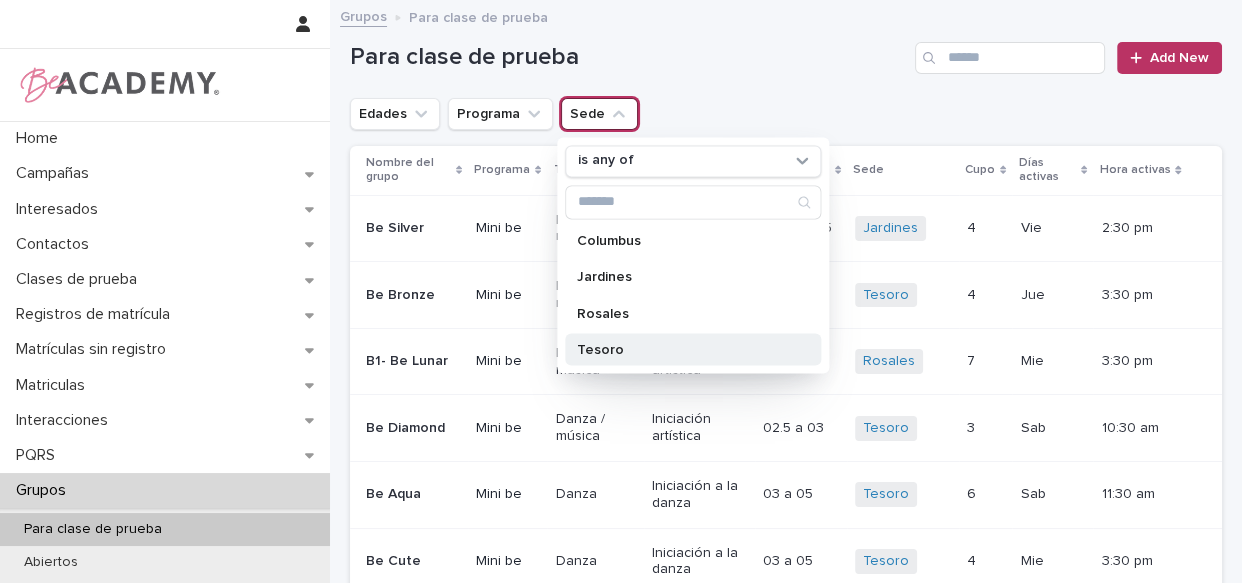 click on "Tesoro" at bounding box center [693, 349] 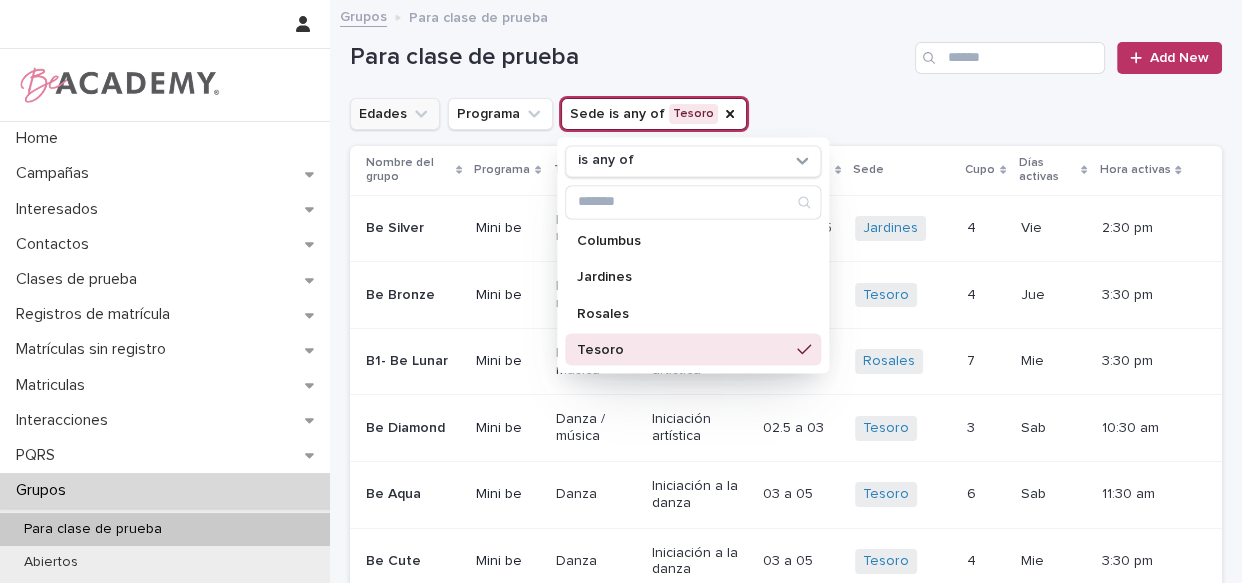 click on "Edades" at bounding box center [395, 114] 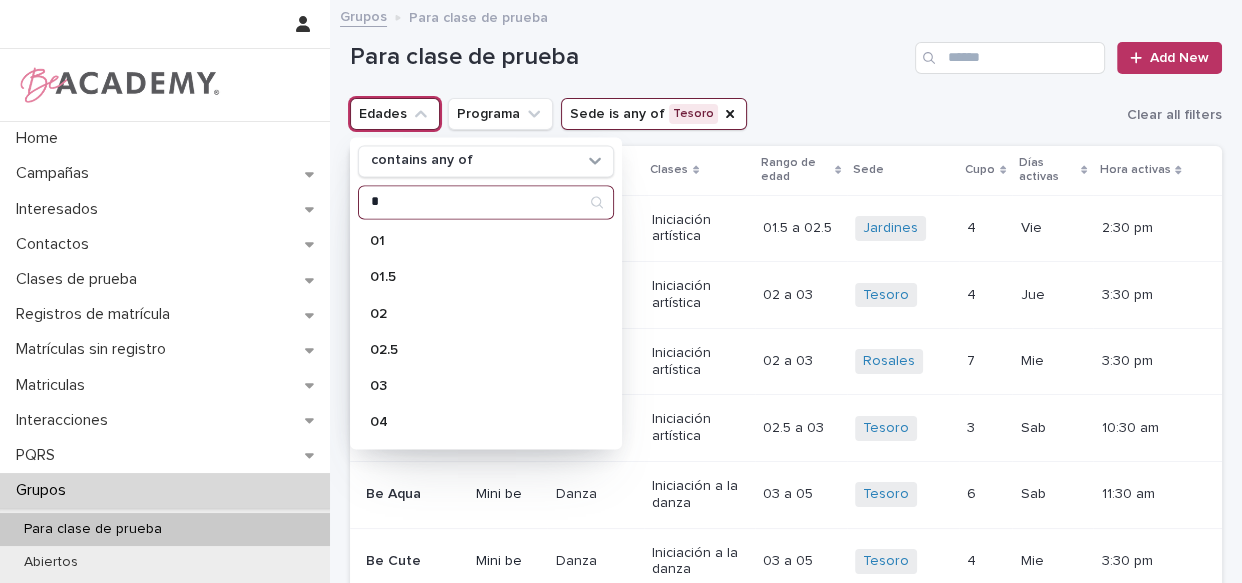 type on "*" 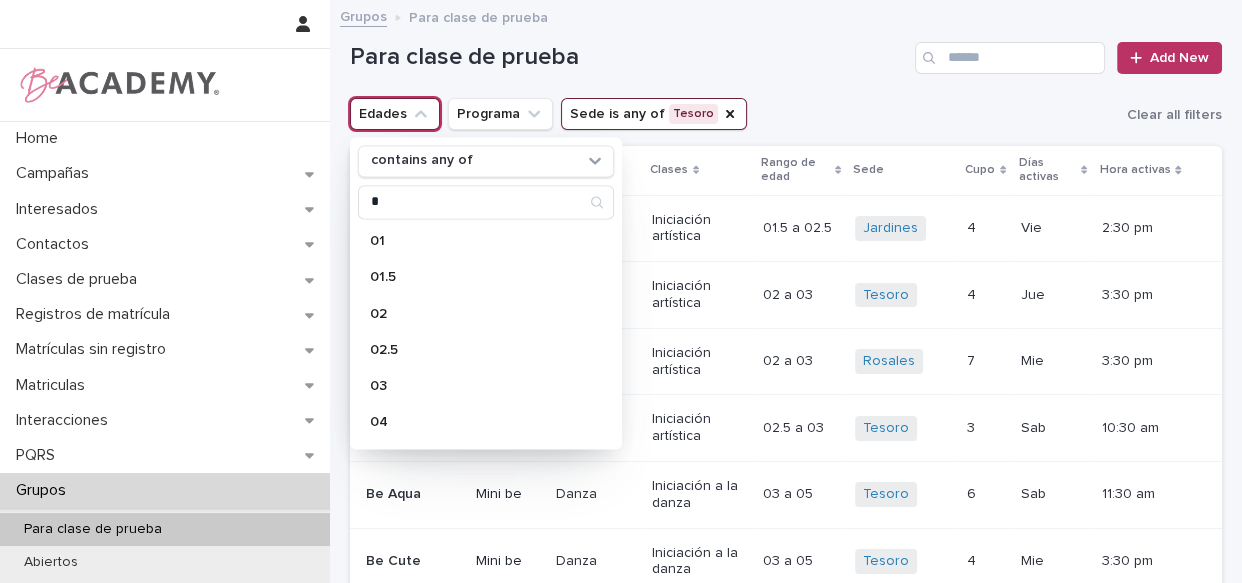 click on "05" at bounding box center [486, 457] 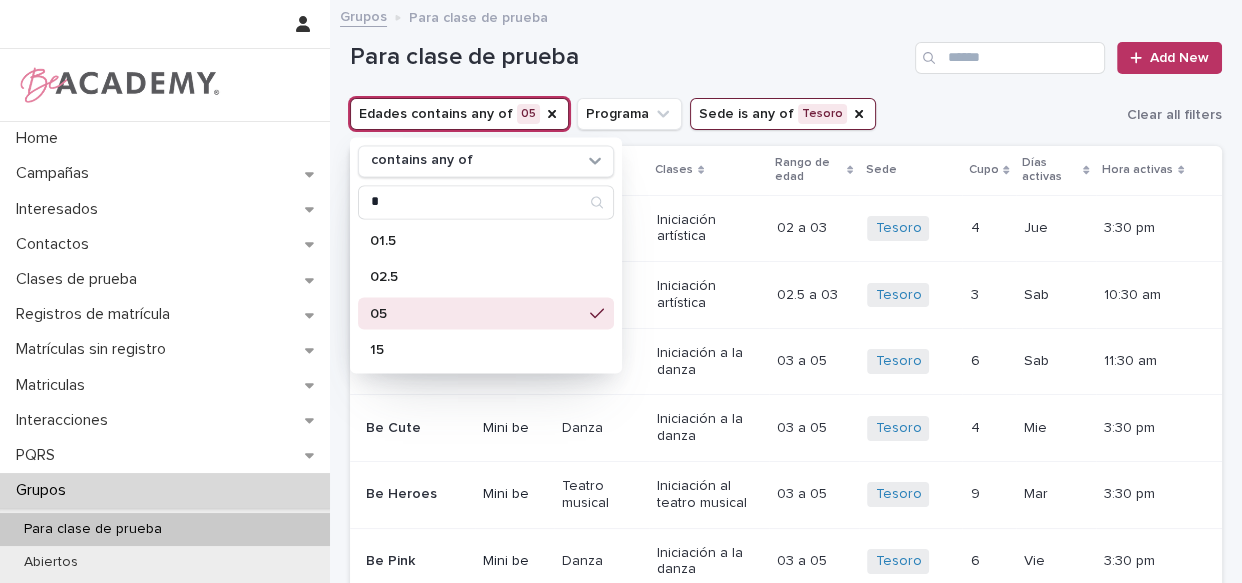 click on "Grupos Para clase de prueba" at bounding box center [786, 18] 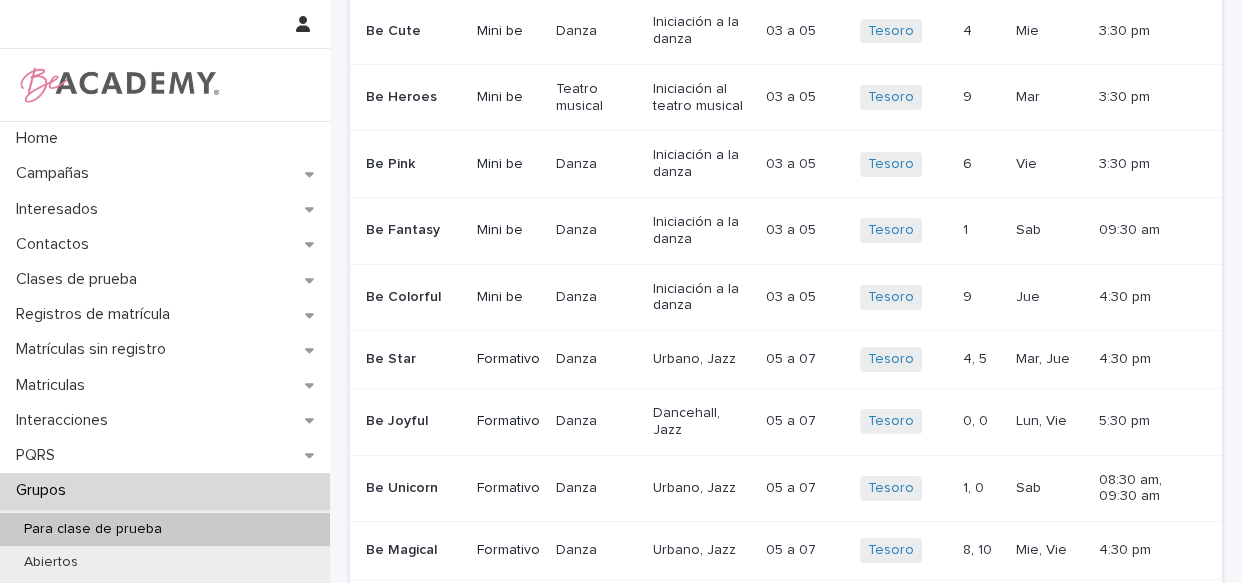 scroll, scrollTop: 283, scrollLeft: 0, axis: vertical 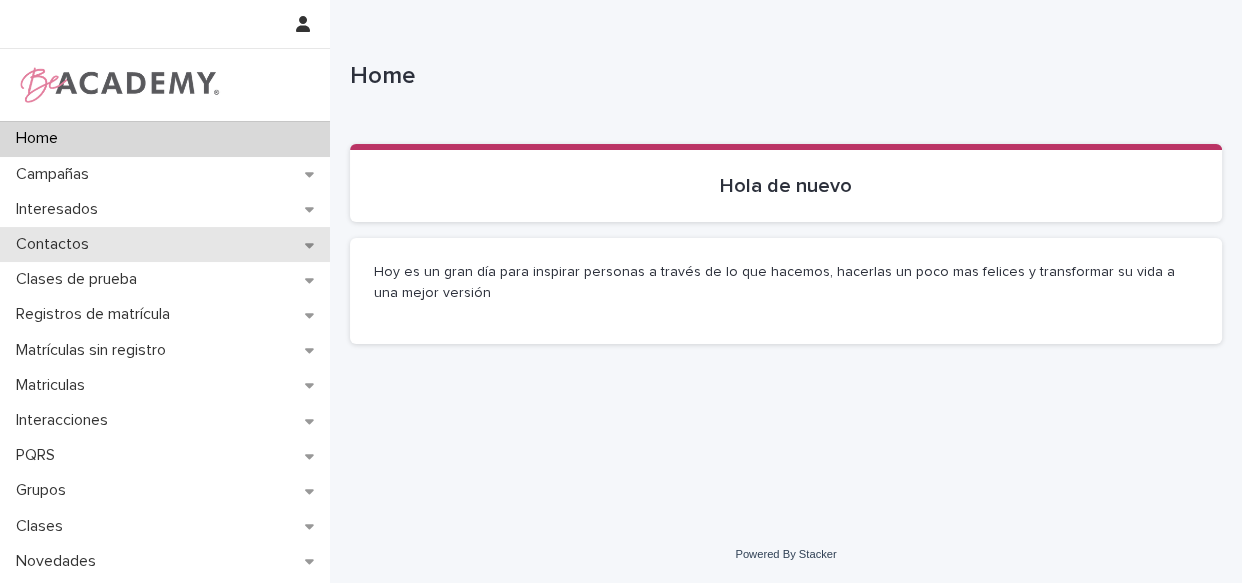 click on "Contactos" at bounding box center (56, 244) 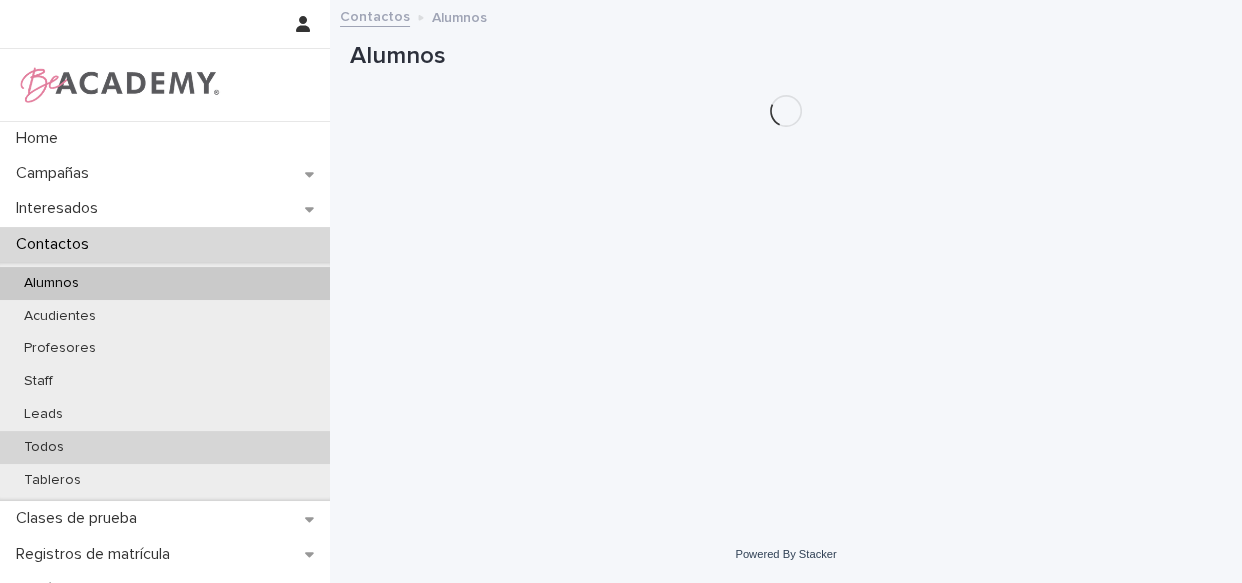 click on "Todos" at bounding box center [44, 447] 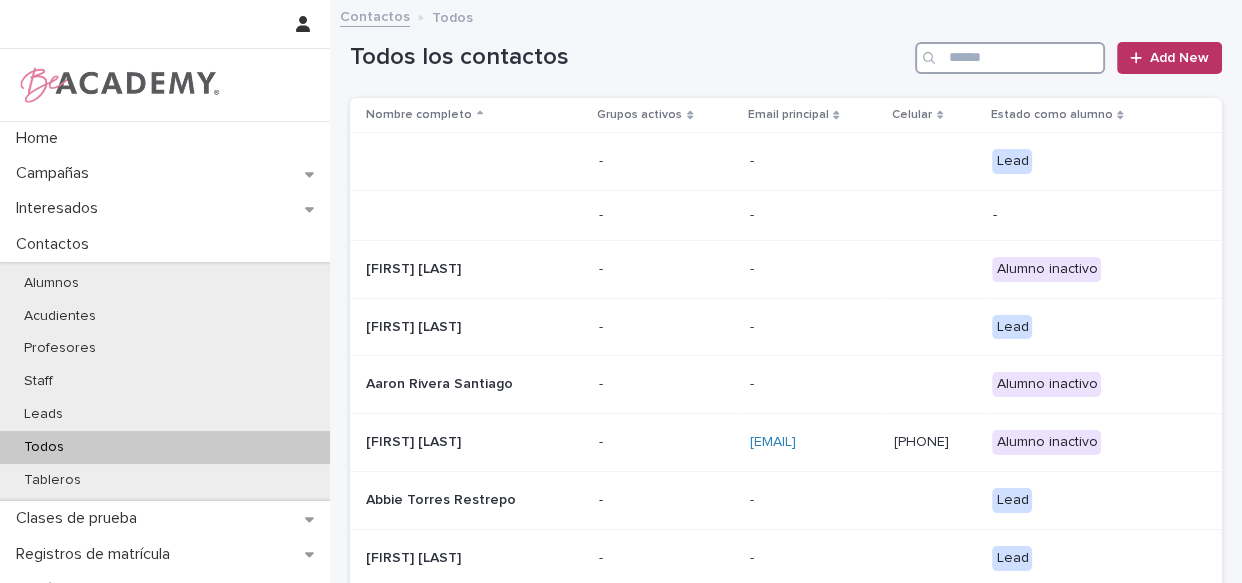 click at bounding box center (1010, 58) 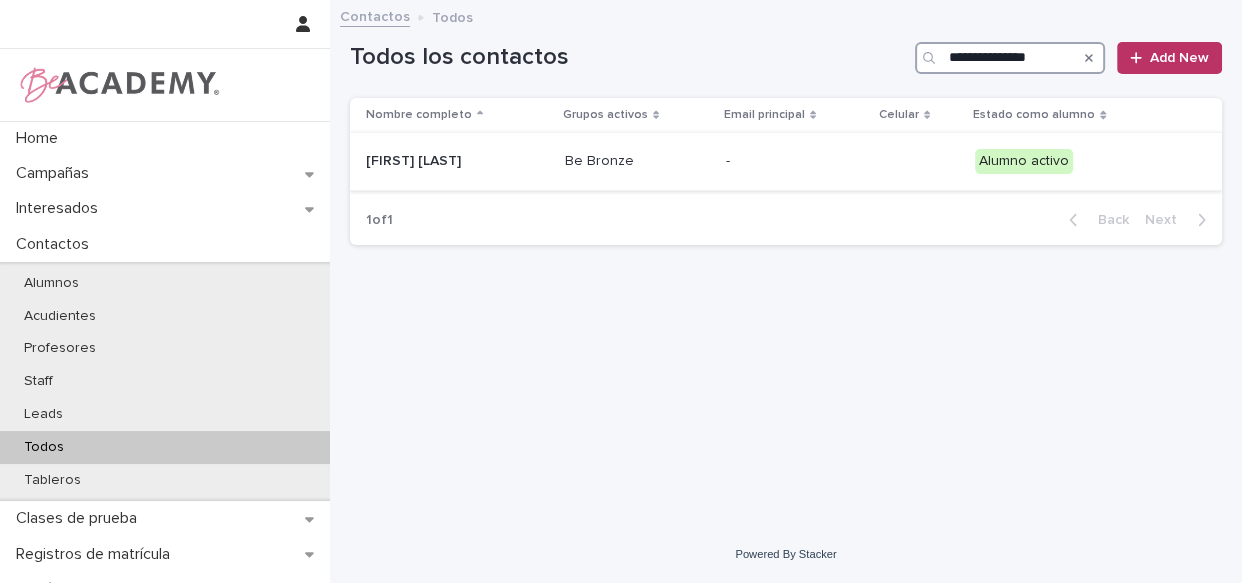 type on "**********" 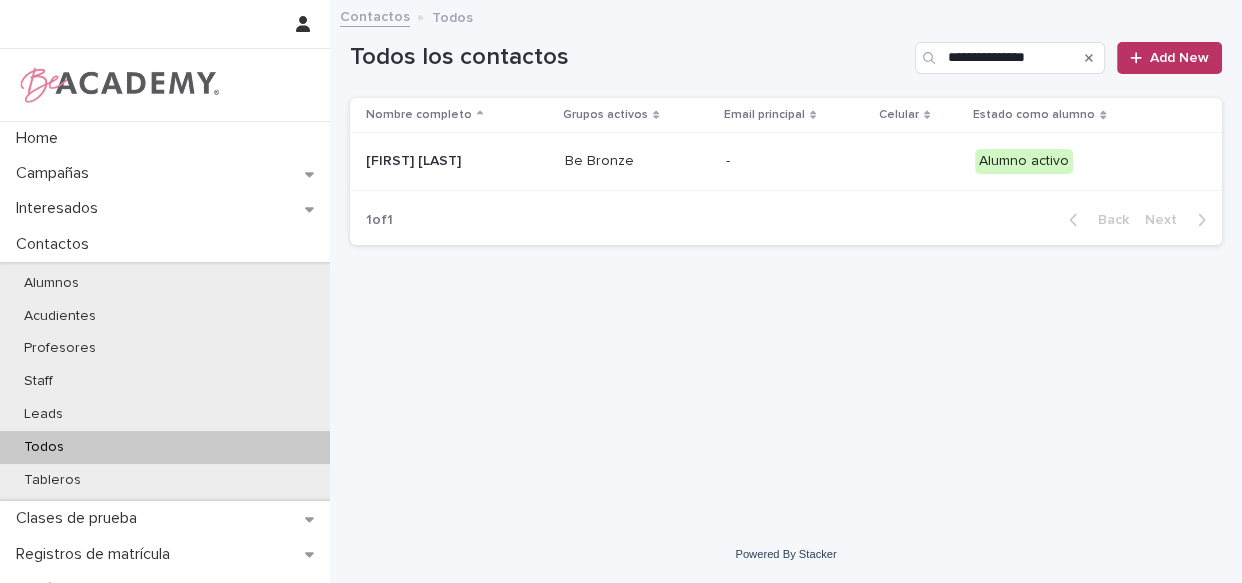 click on "Be Bronze" at bounding box center (637, 162) 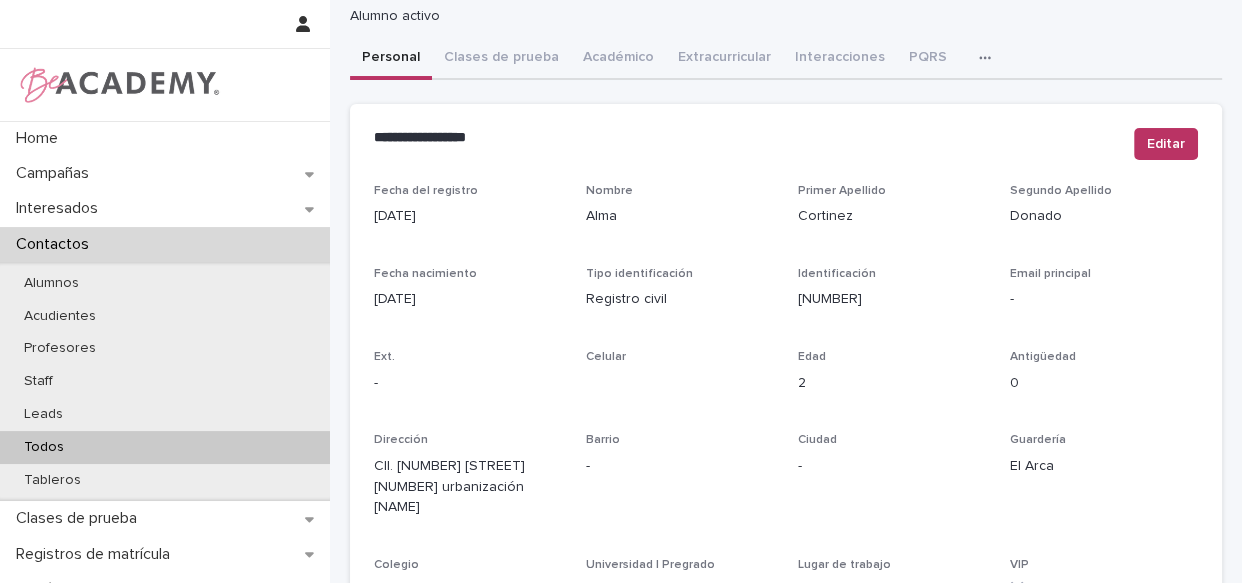 scroll, scrollTop: 14, scrollLeft: 0, axis: vertical 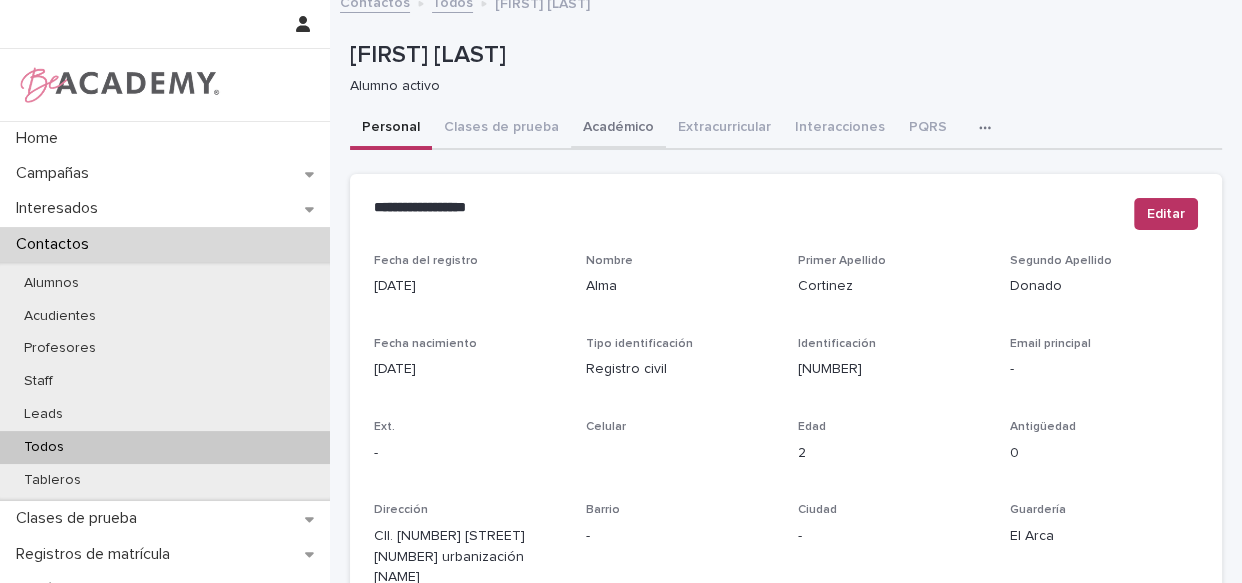 click on "Académico" at bounding box center [618, 129] 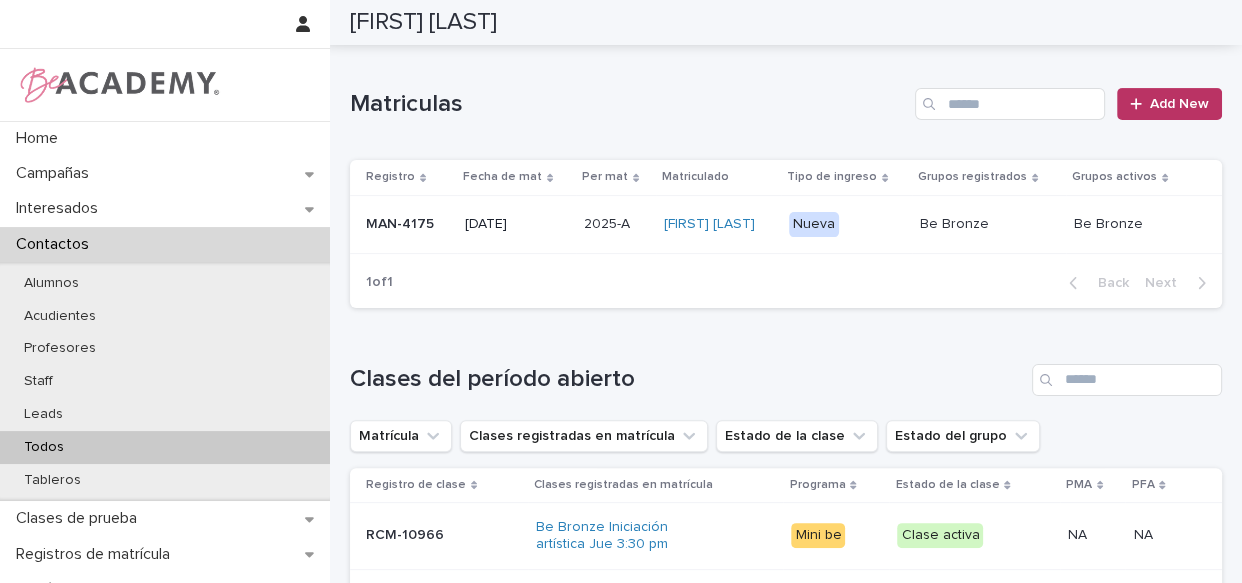 scroll, scrollTop: 12, scrollLeft: 0, axis: vertical 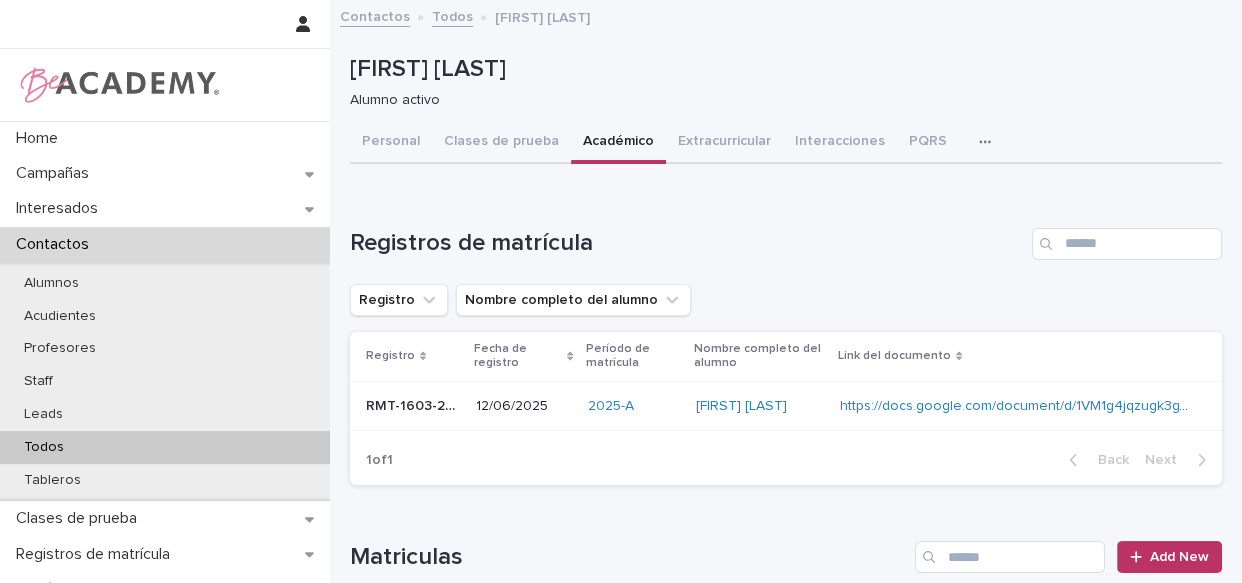 click on "Todos" at bounding box center [452, 15] 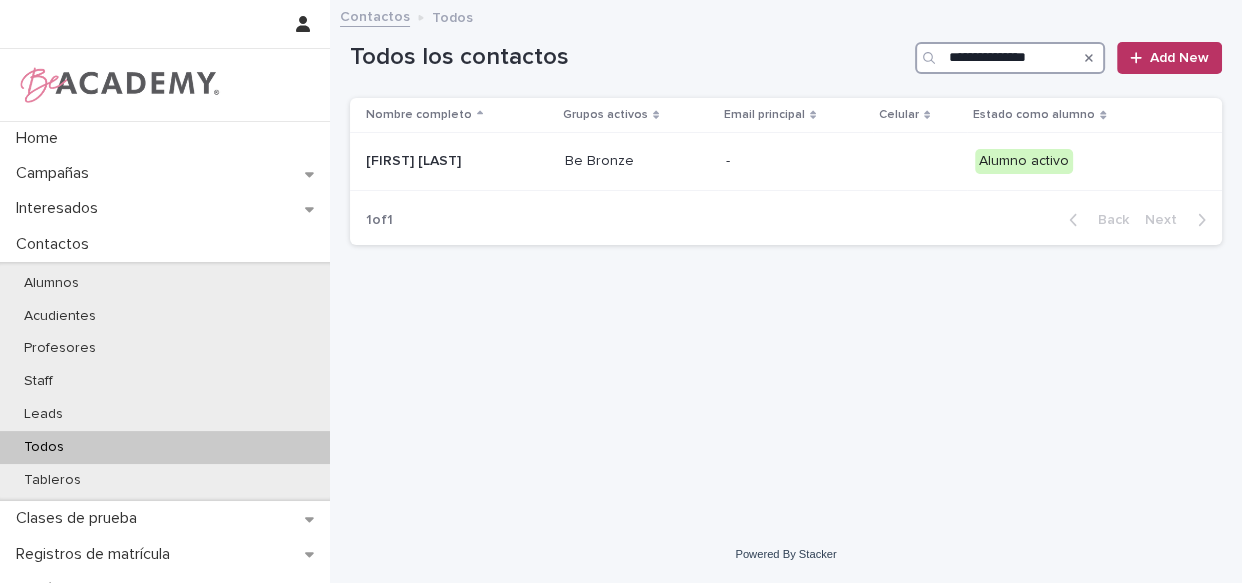 click on "**********" at bounding box center [1010, 58] 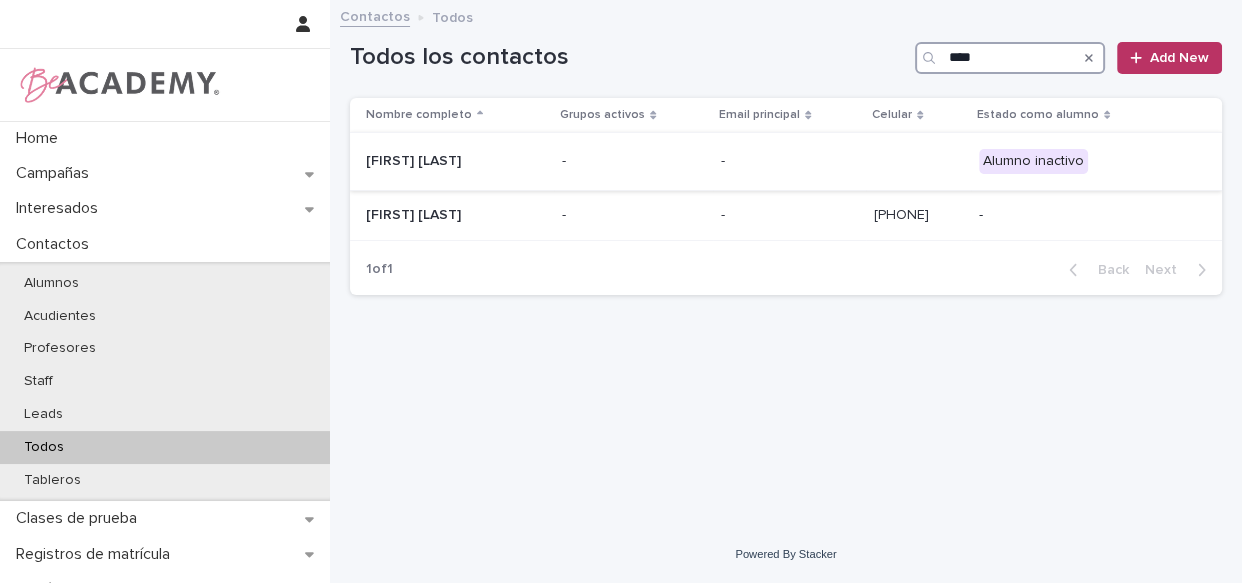 type on "****" 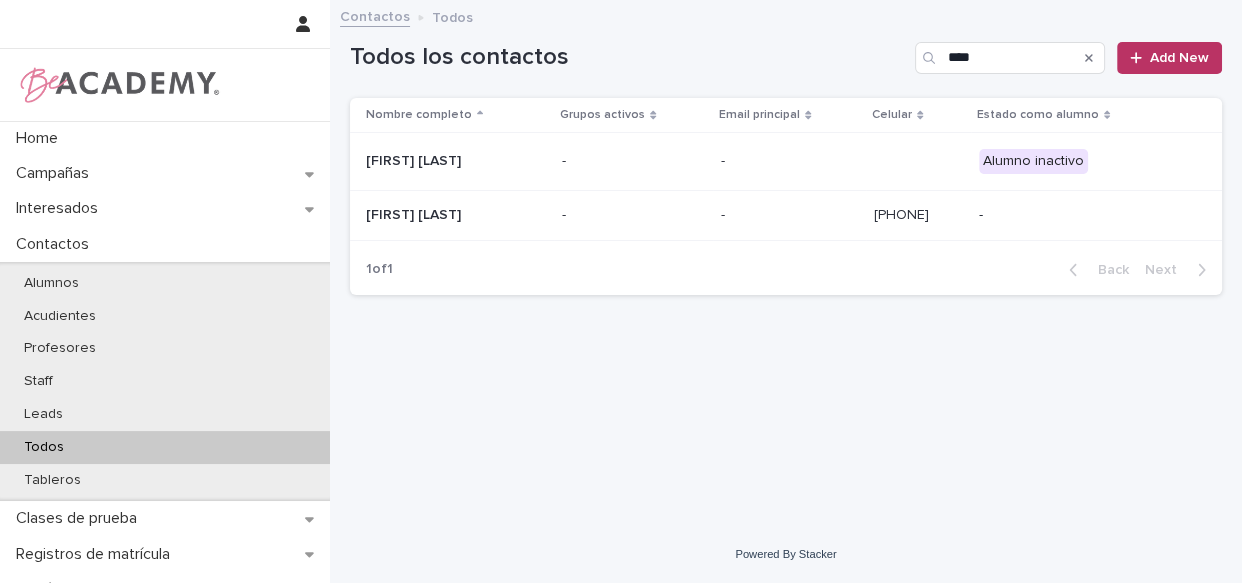 click on "-" at bounding box center [633, 161] 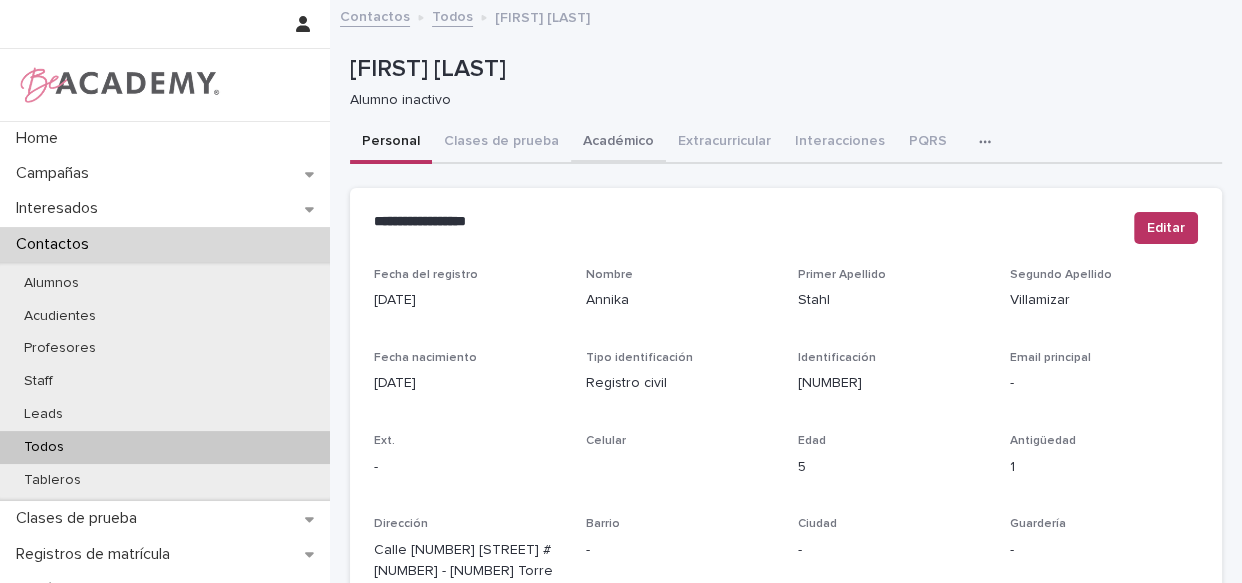 click on "Académico" at bounding box center (618, 143) 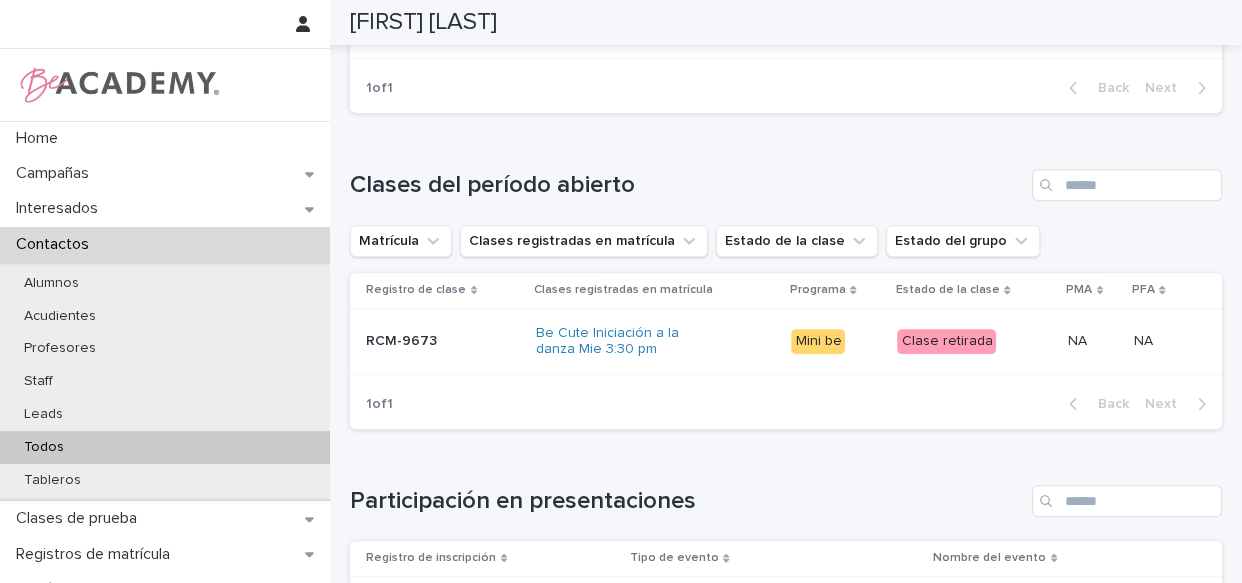 scroll, scrollTop: 590, scrollLeft: 0, axis: vertical 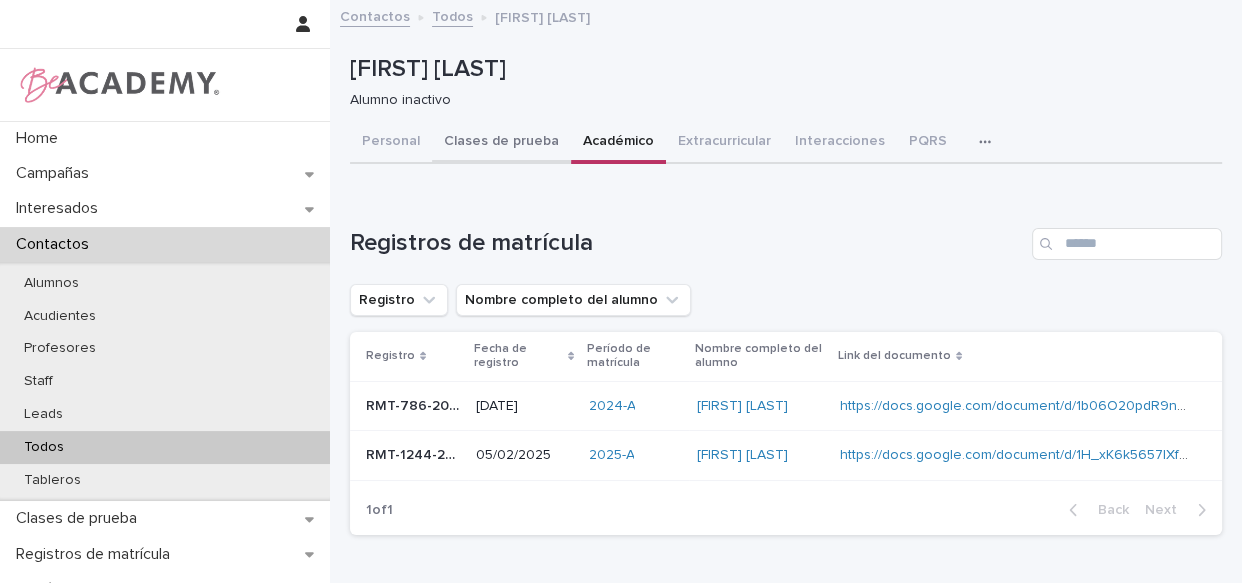 click on "Clases de prueba" at bounding box center [501, 143] 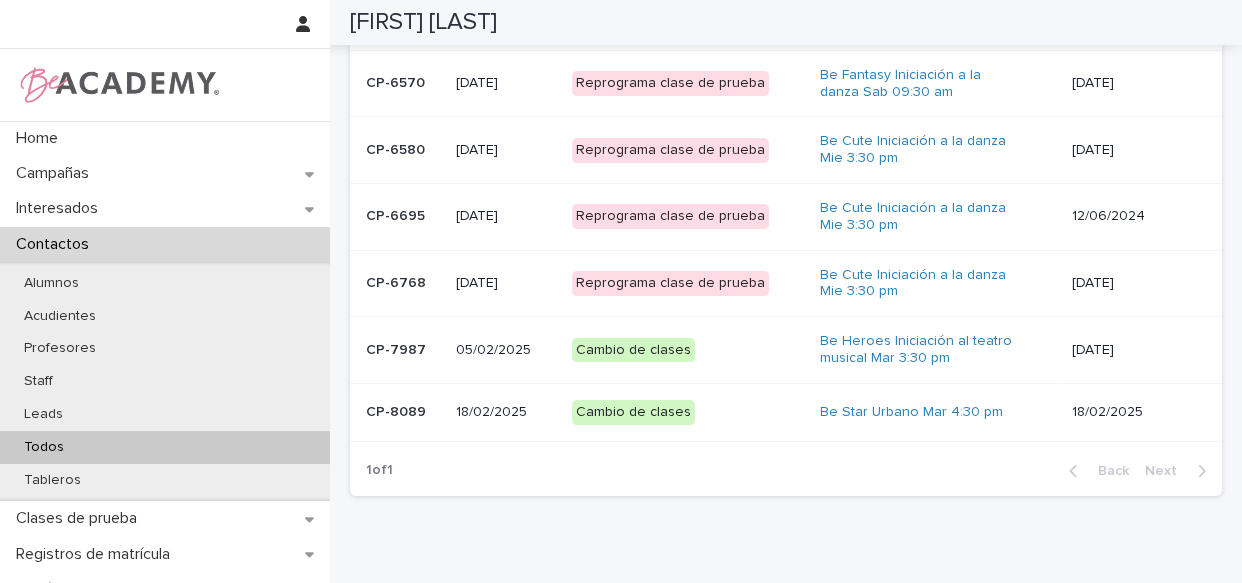 scroll, scrollTop: 298, scrollLeft: 0, axis: vertical 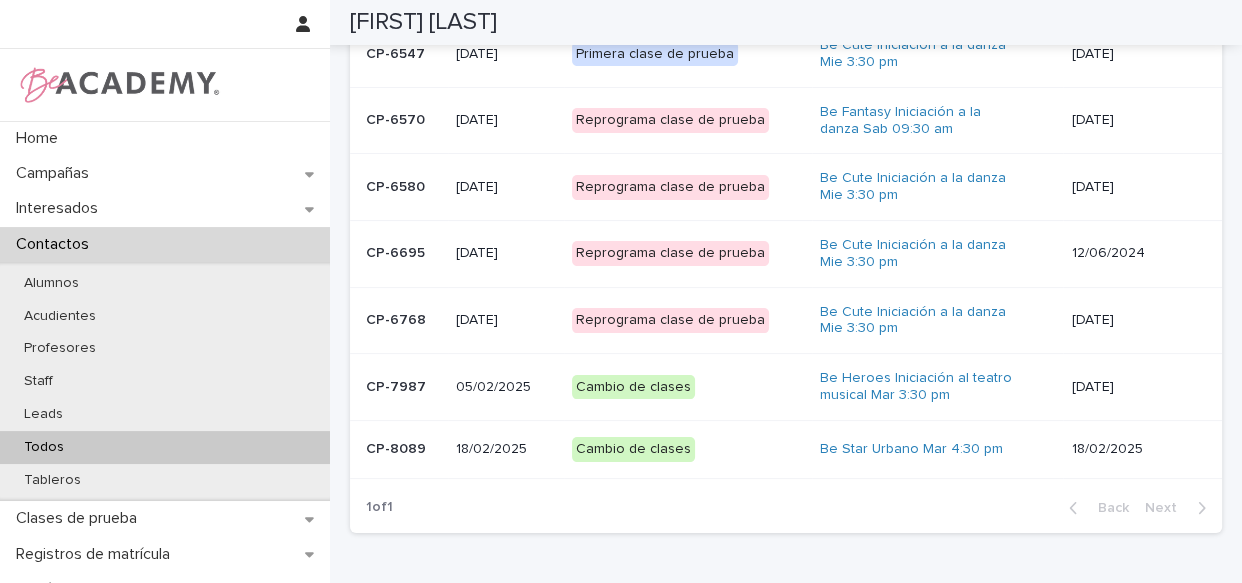 click on "Cambio de clases" at bounding box center [672, 449] 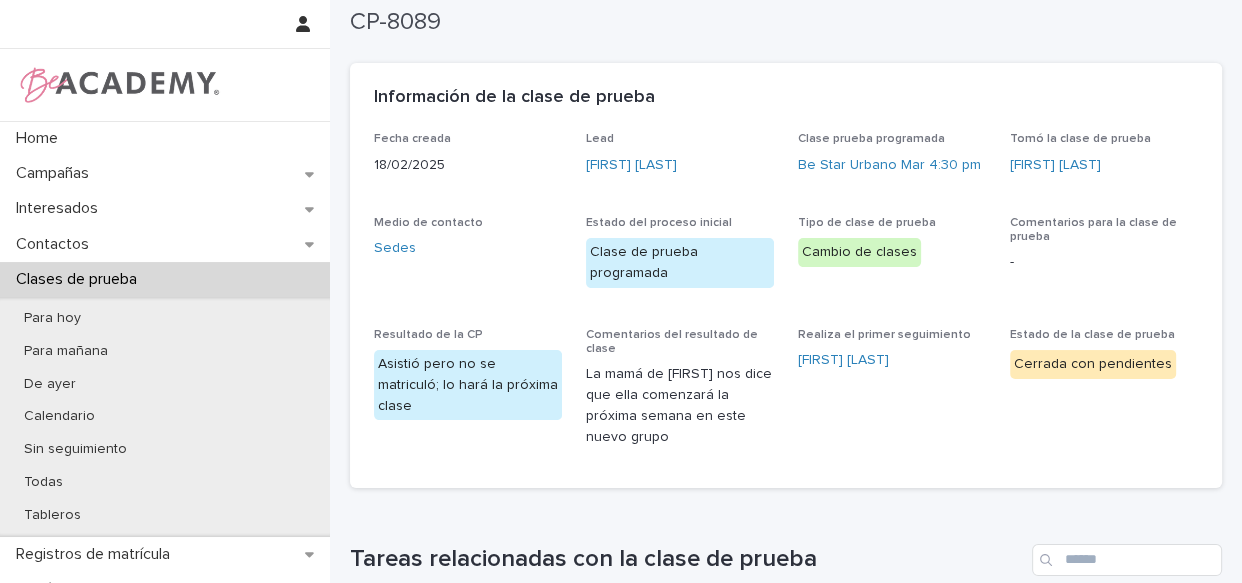 scroll, scrollTop: 0, scrollLeft: 0, axis: both 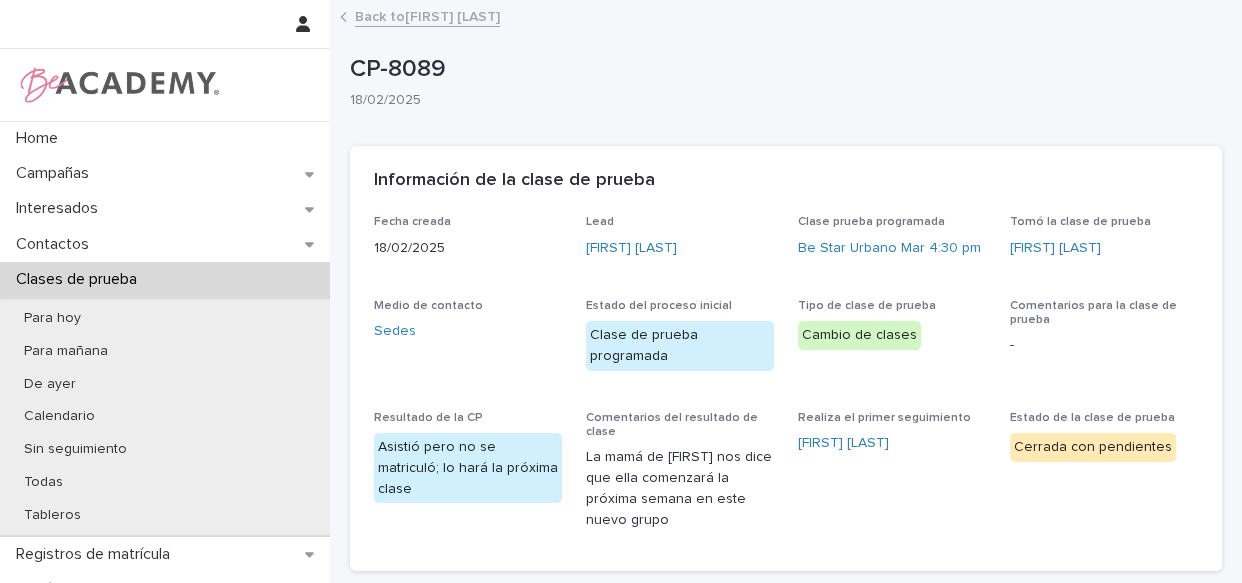 click on "Back to  [FIRST] [LAST]" at bounding box center [427, 15] 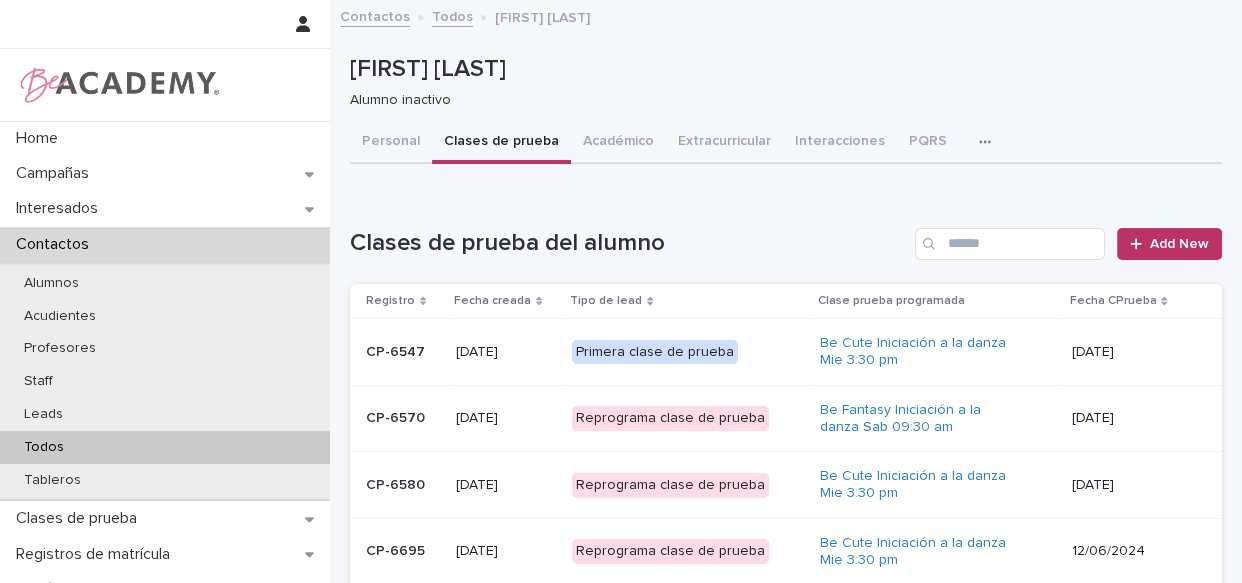 scroll, scrollTop: 320, scrollLeft: 0, axis: vertical 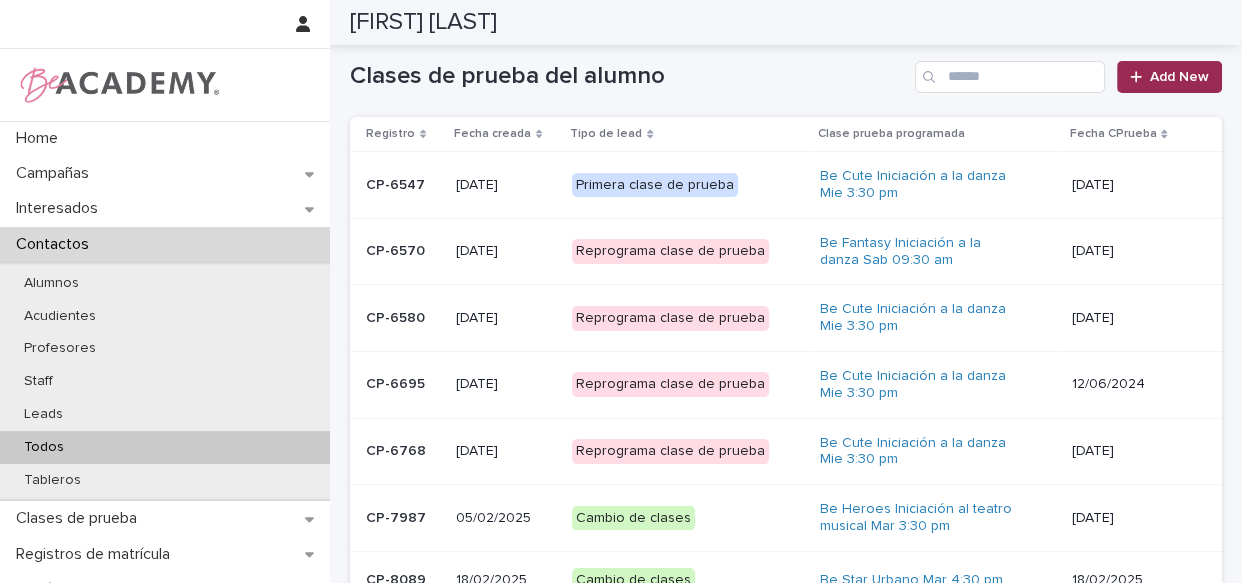 click on "Add New" at bounding box center (1179, 77) 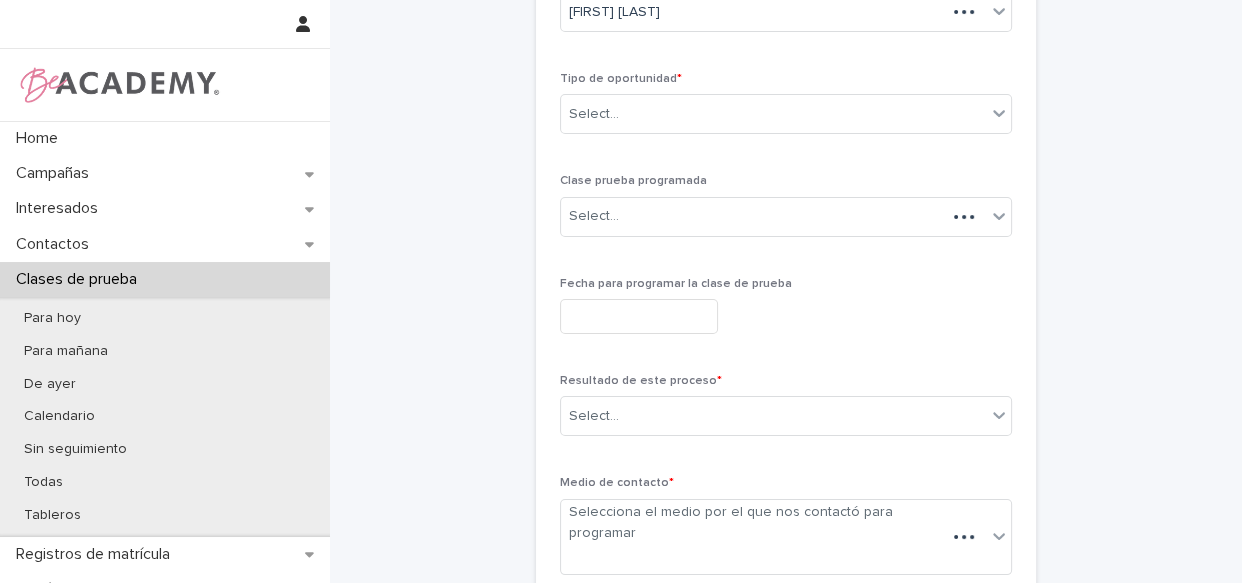 scroll, scrollTop: 150, scrollLeft: 0, axis: vertical 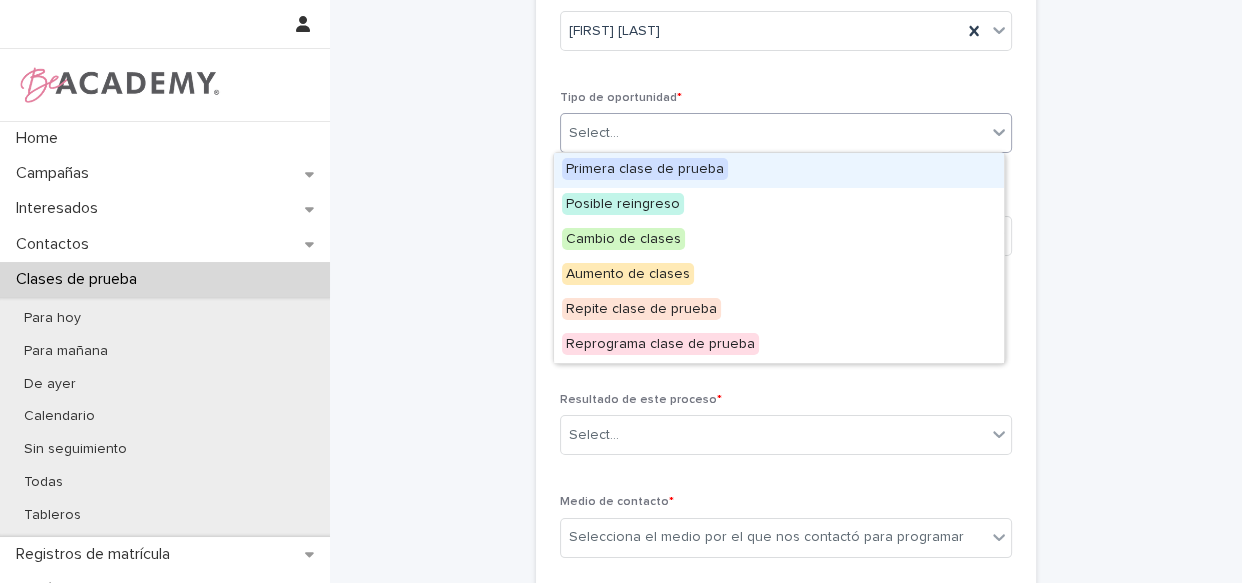 click on "Select..." at bounding box center (773, 133) 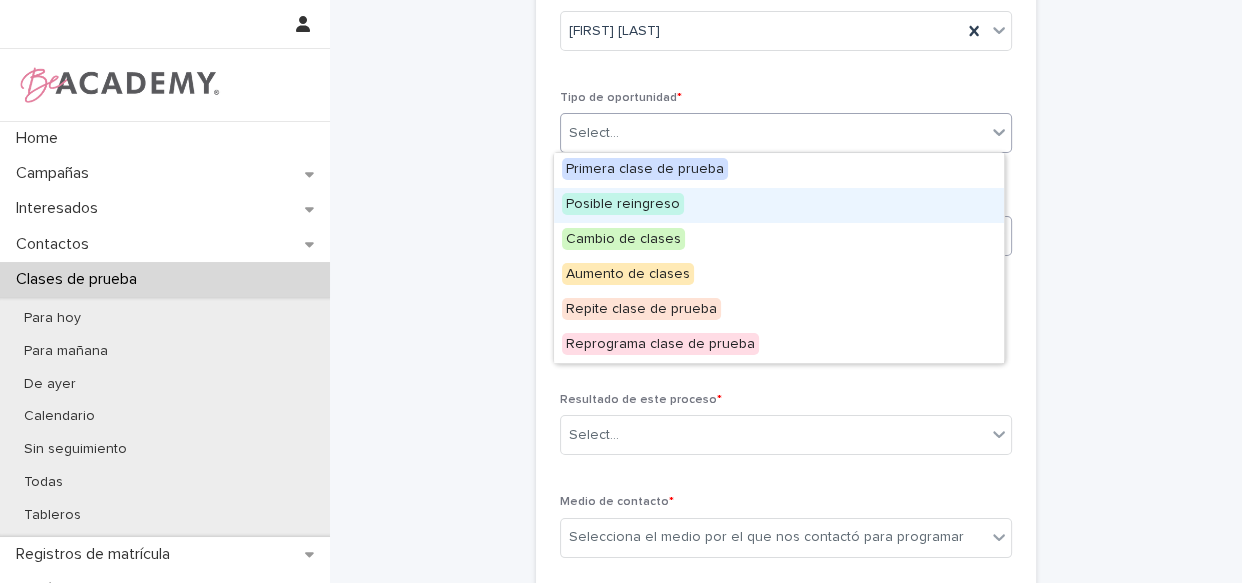 drag, startPoint x: 735, startPoint y: 194, endPoint x: 727, endPoint y: 215, distance: 22.472204 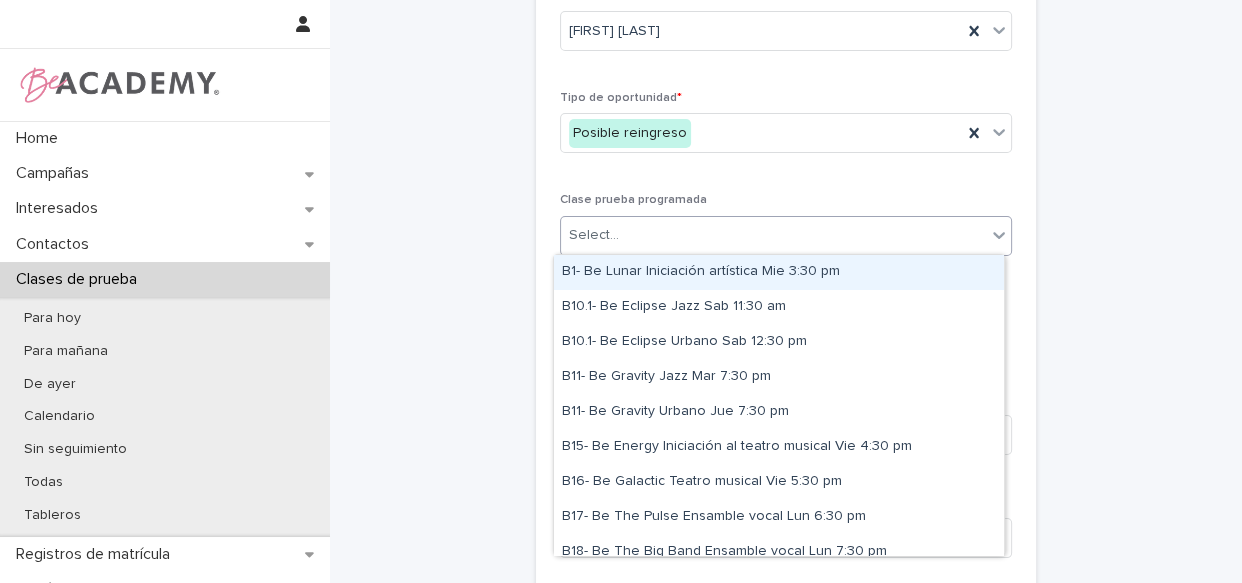 click on "Select..." at bounding box center [773, 235] 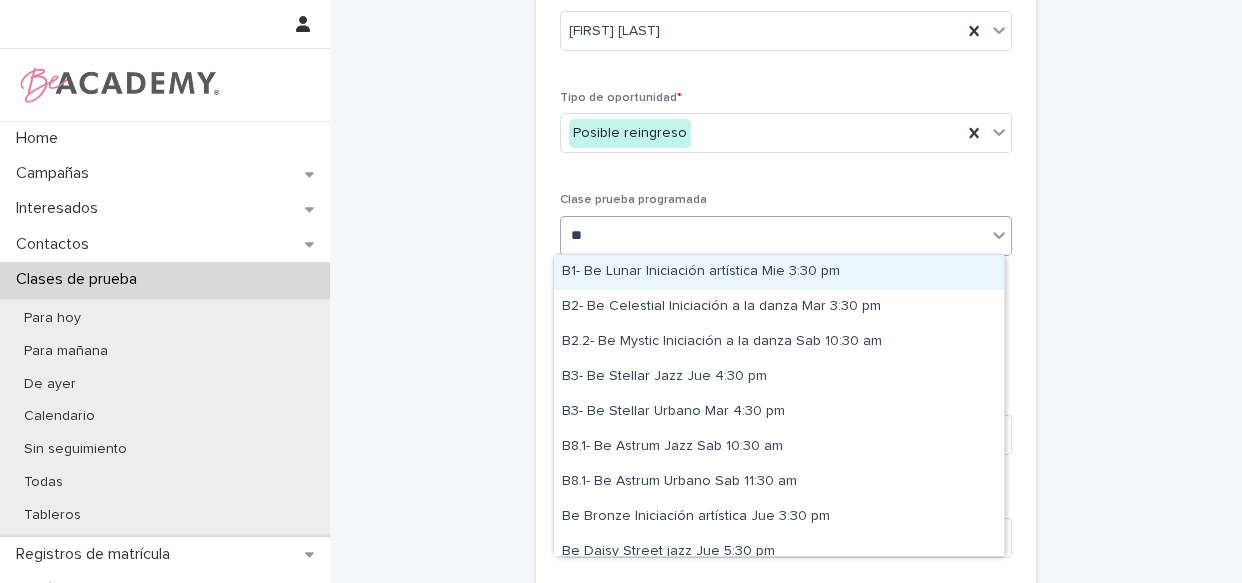 type on "***" 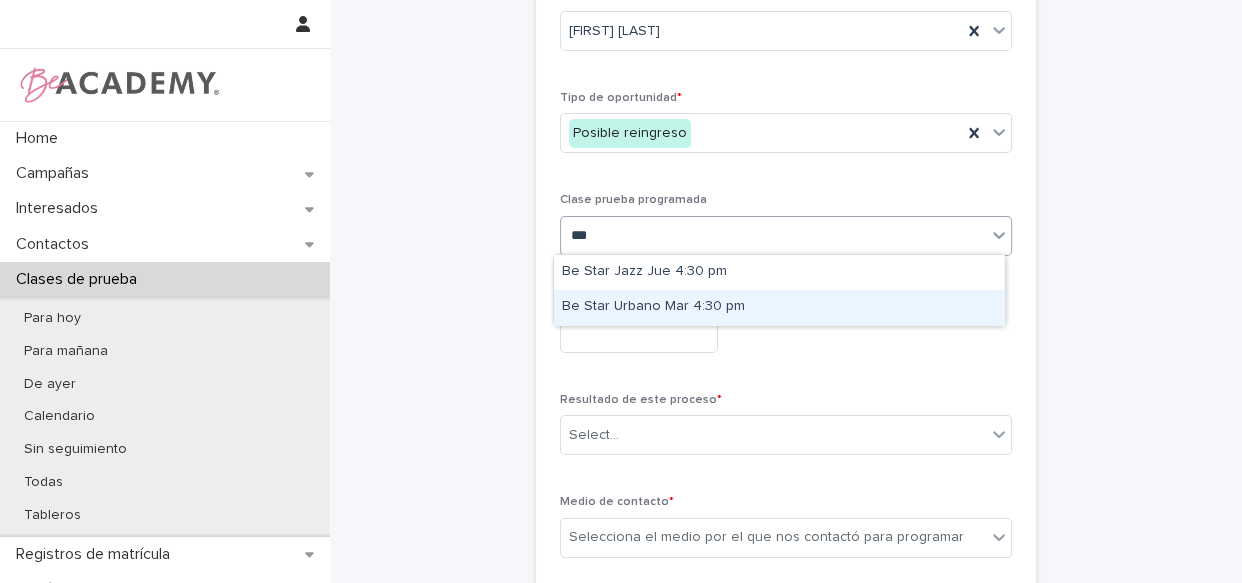 click on "Be Star Urbano Mar 4:30 pm" at bounding box center (779, 307) 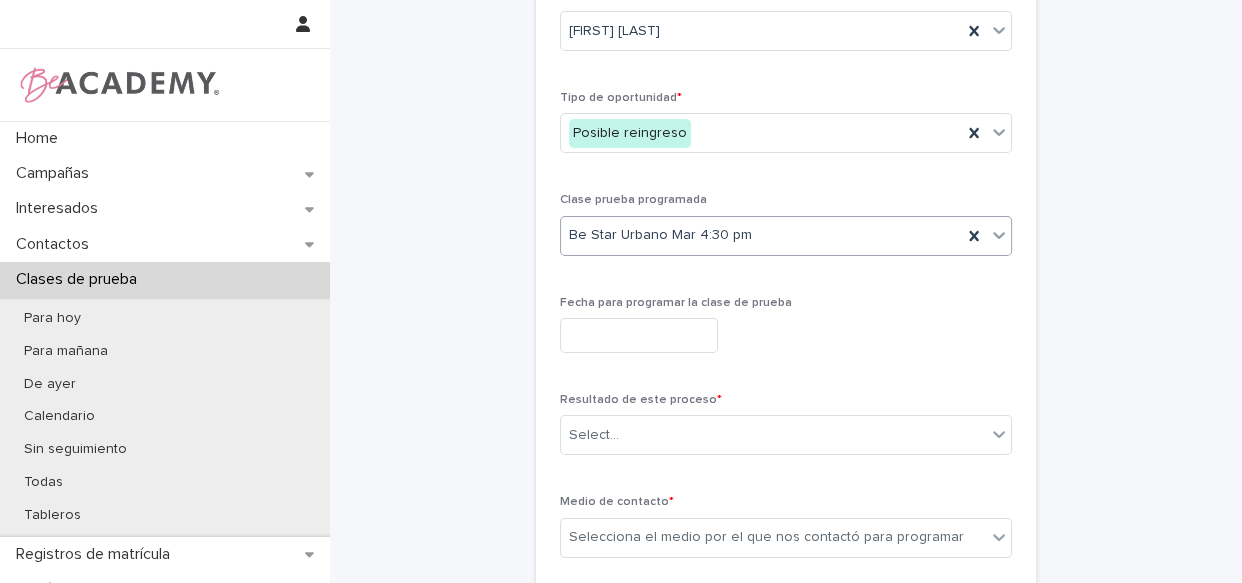 click at bounding box center (639, 335) 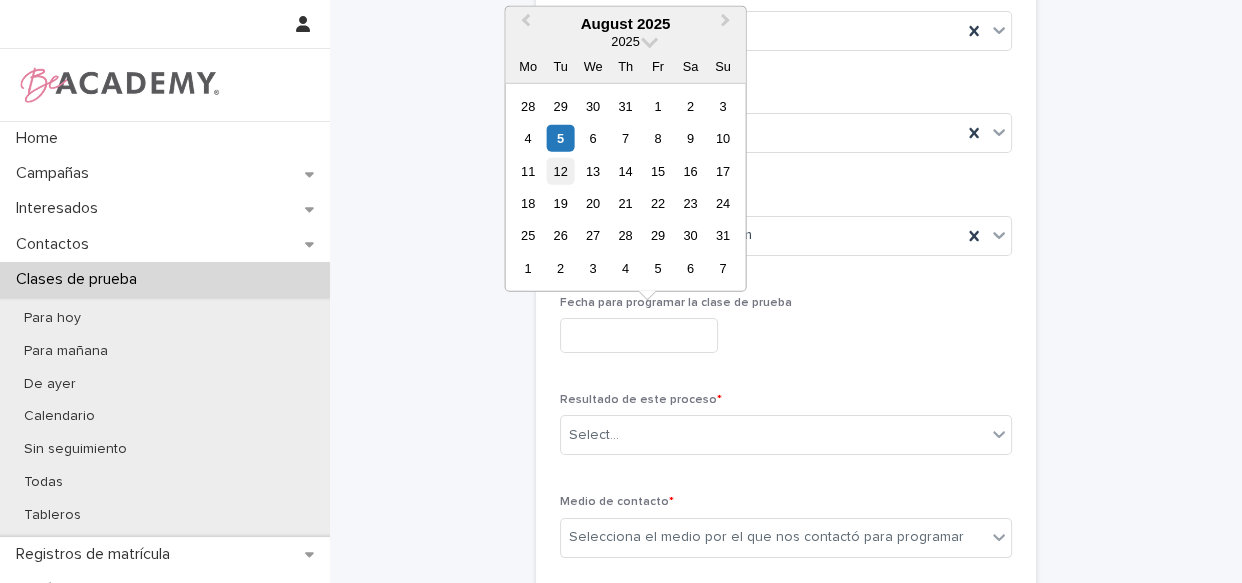 click on "12" at bounding box center (560, 170) 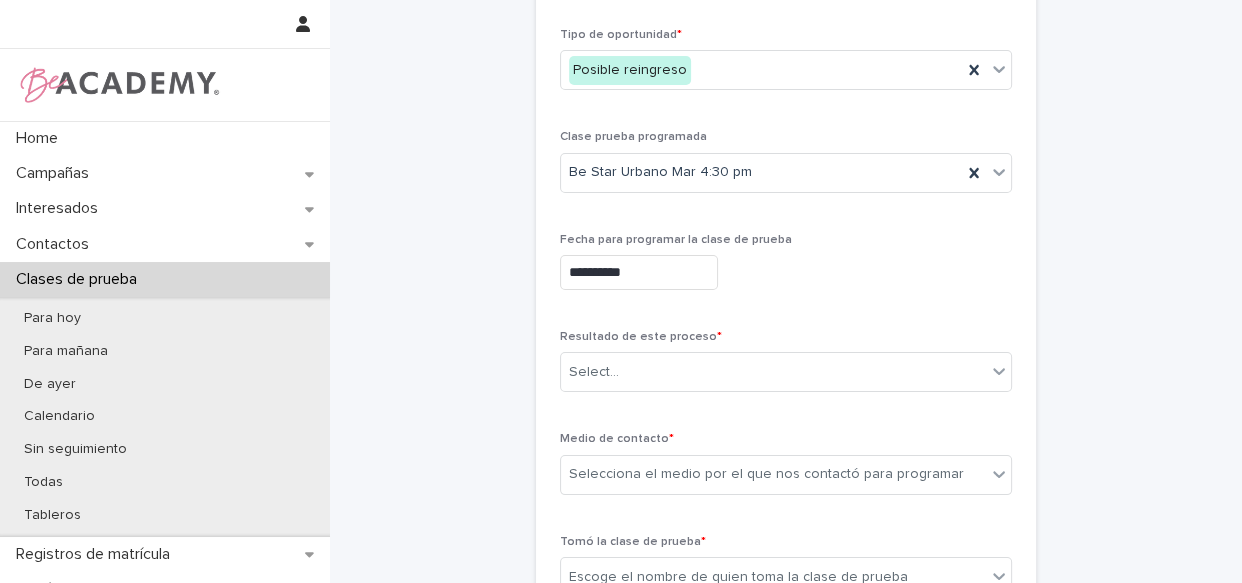 scroll, scrollTop: 241, scrollLeft: 0, axis: vertical 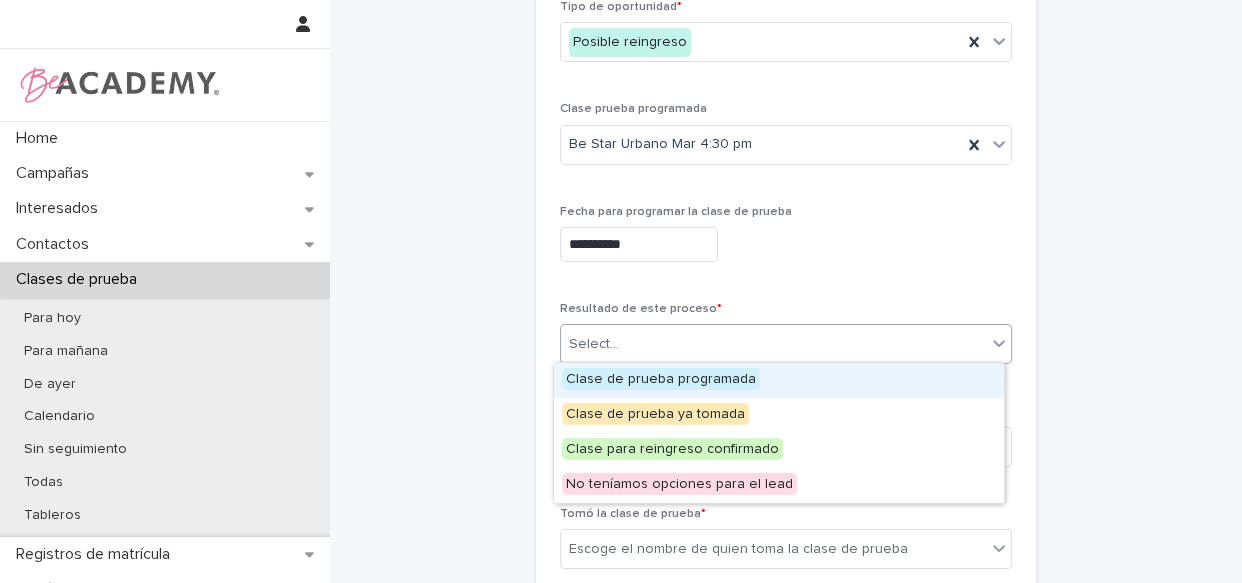 click on "Select..." at bounding box center (786, 344) 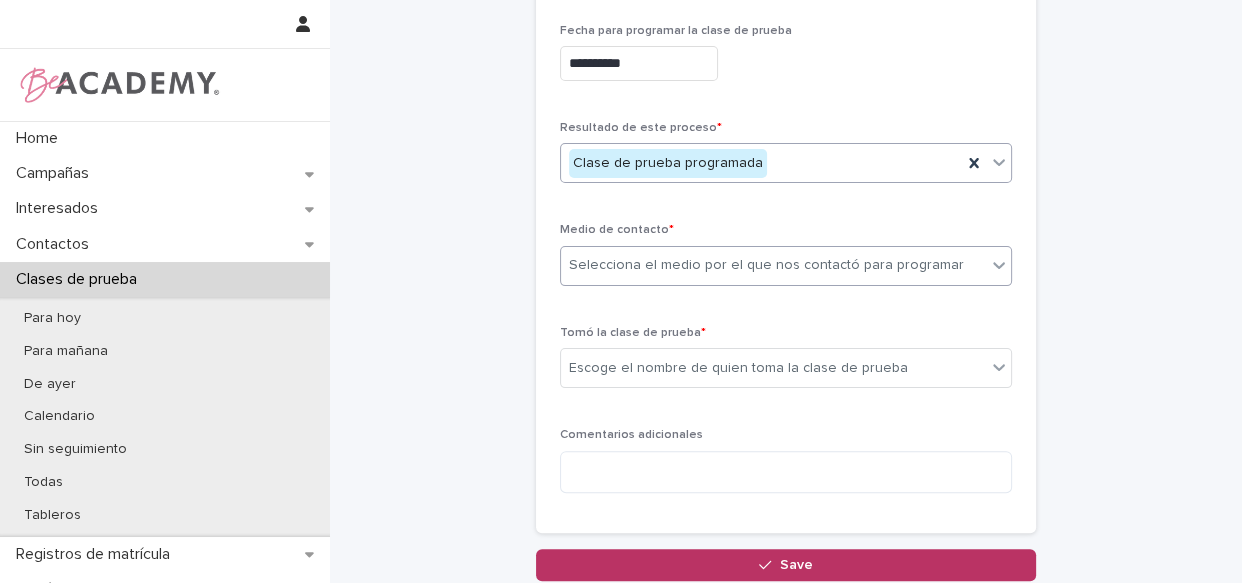 scroll, scrollTop: 423, scrollLeft: 0, axis: vertical 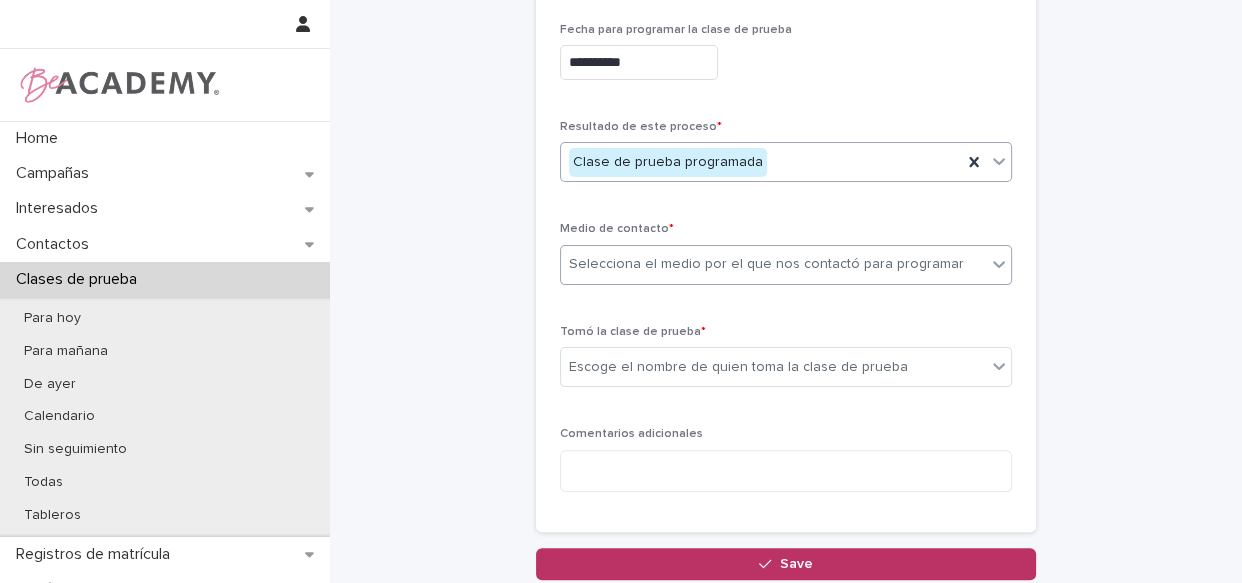 click on "Selecciona el medio por el que nos contactó para programar" at bounding box center [766, 264] 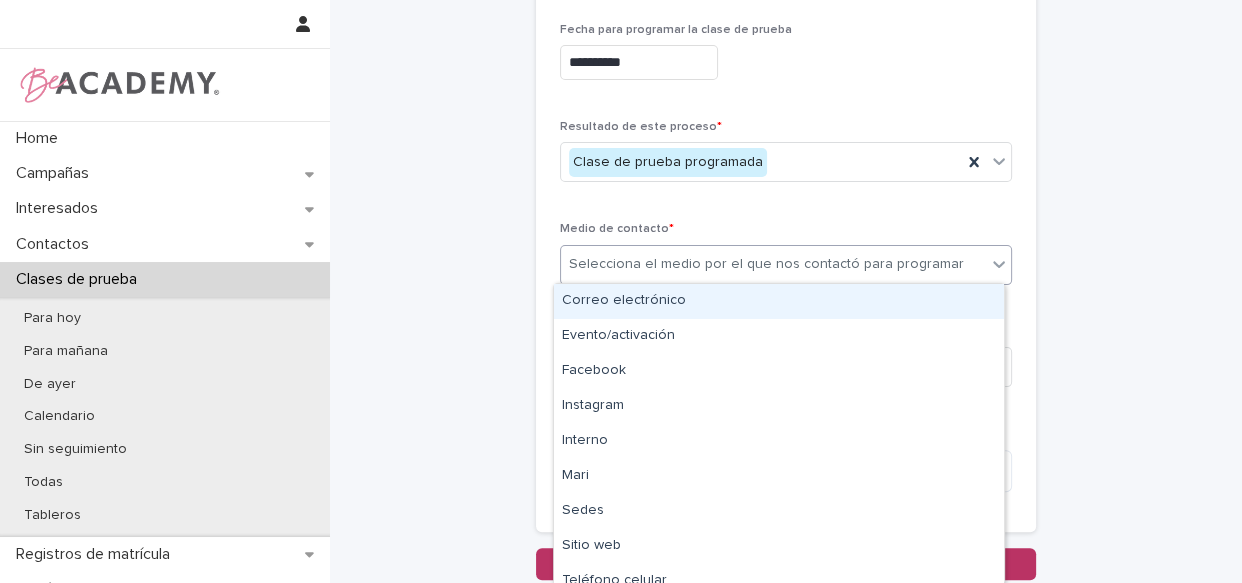 type on "*" 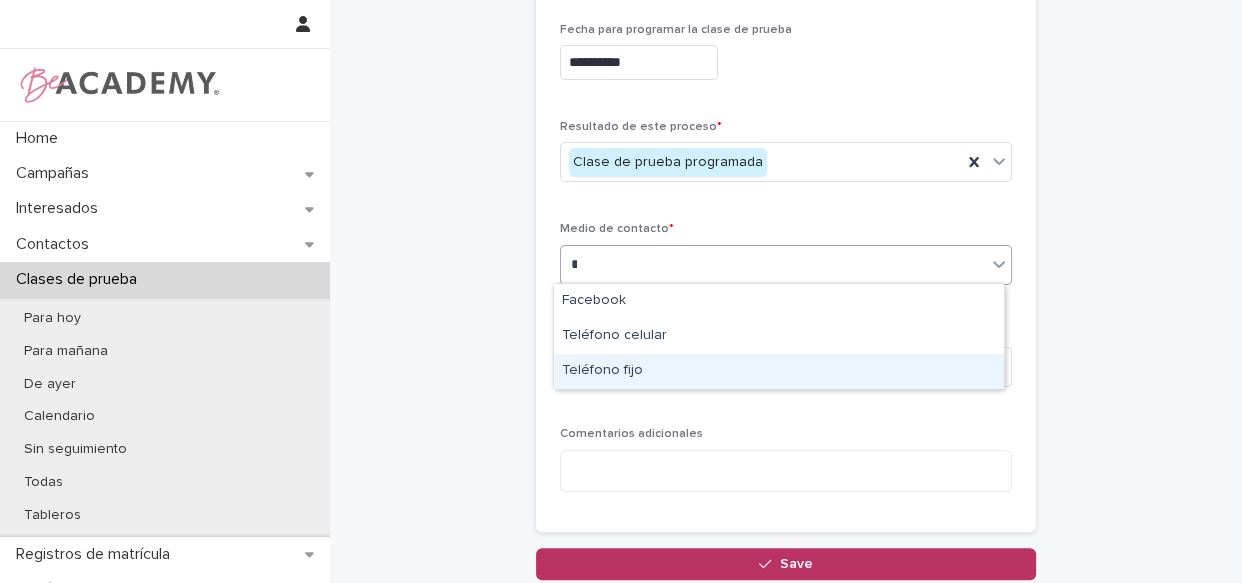 click on "Teléfono fijo" at bounding box center (779, 371) 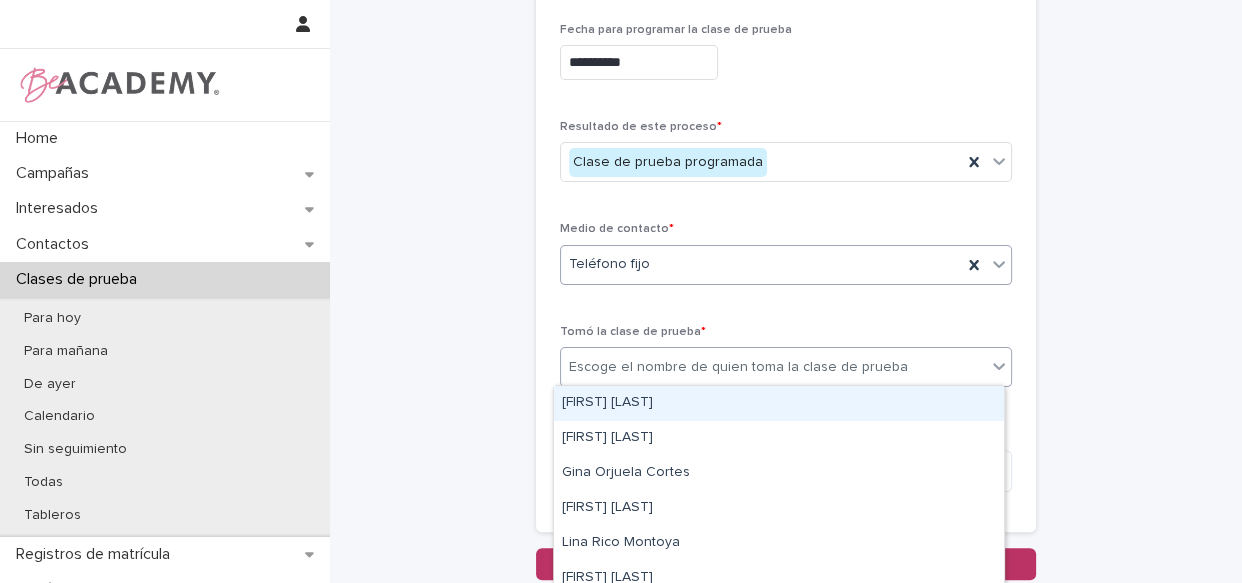 click on "Escoge el nombre de quien toma la clase de prueba" at bounding box center (773, 367) 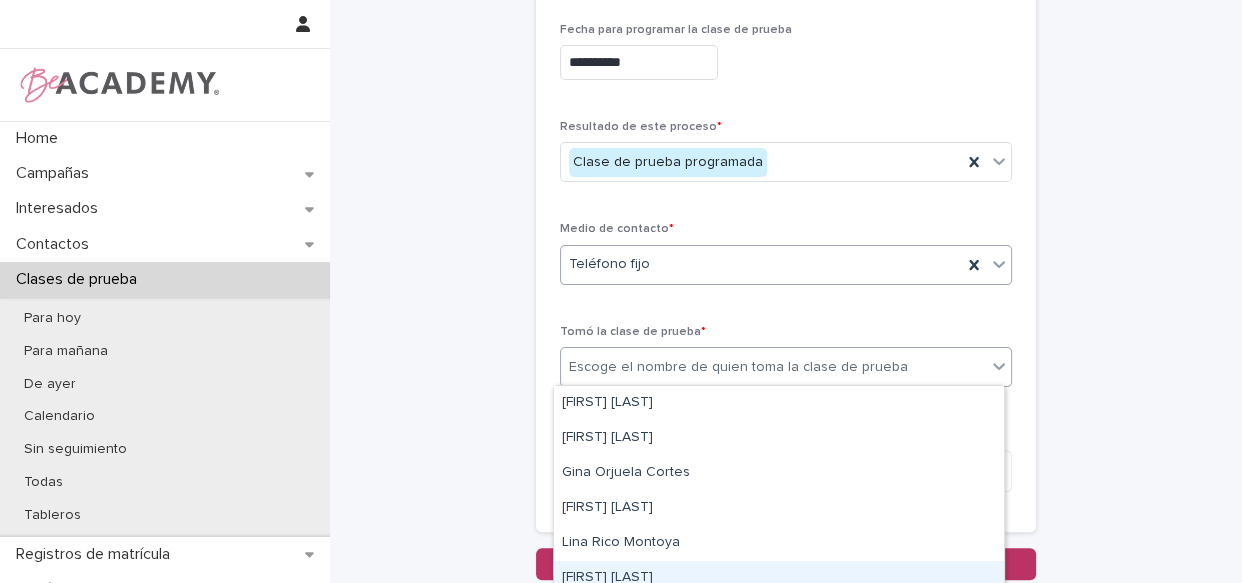 click on "[FIRST] [LAST]" at bounding box center [779, 578] 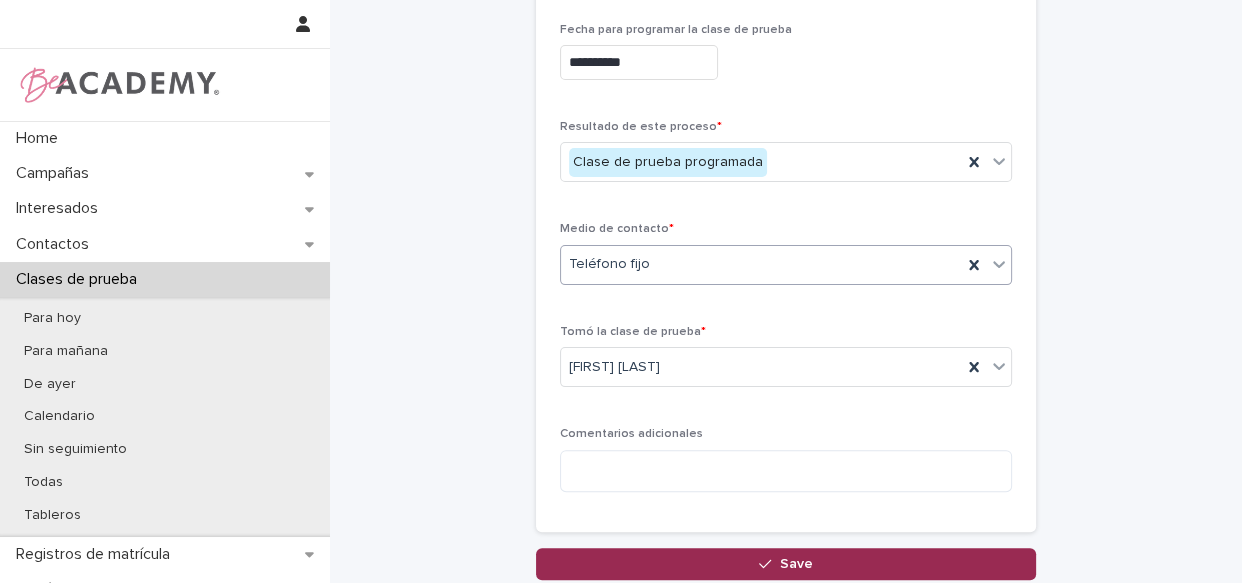 click 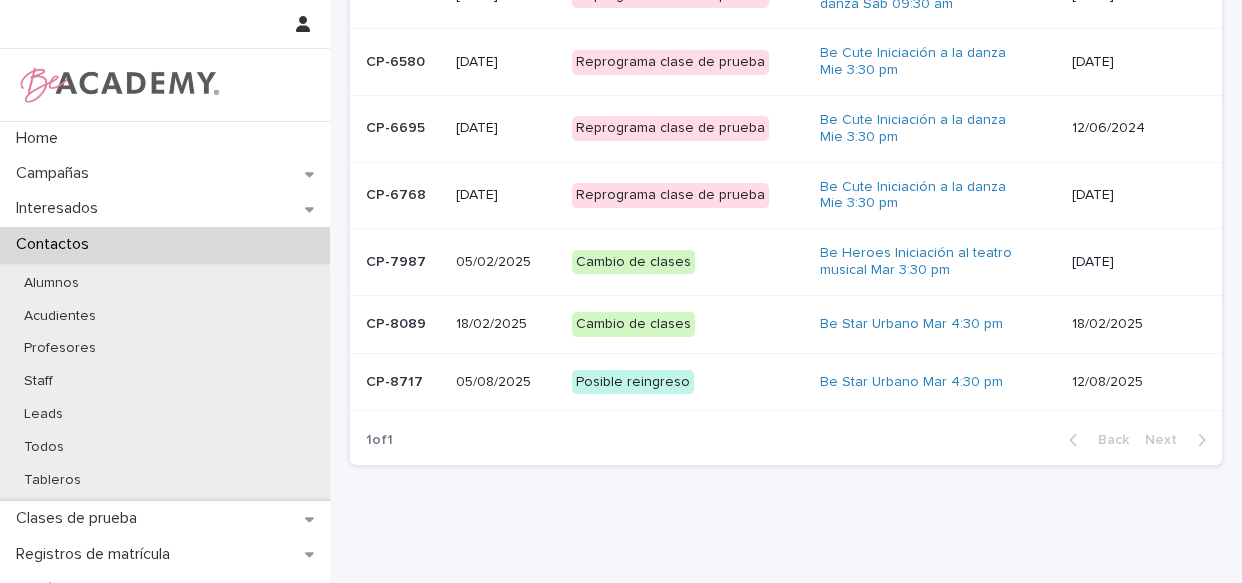 scroll, scrollTop: 0, scrollLeft: 0, axis: both 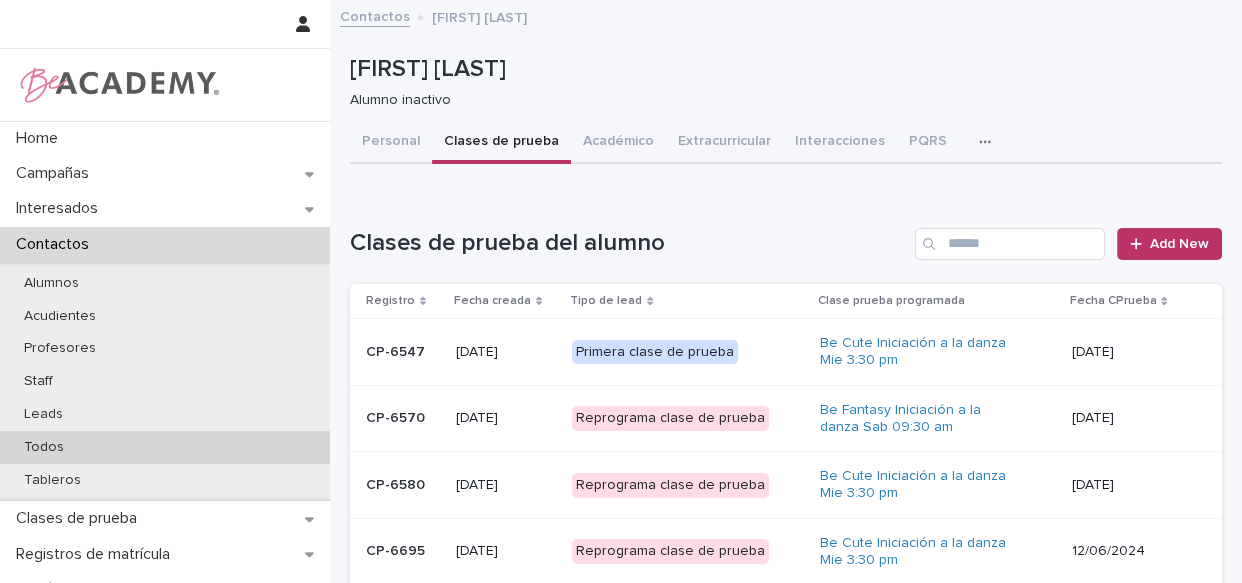 click on "Todos" at bounding box center (44, 447) 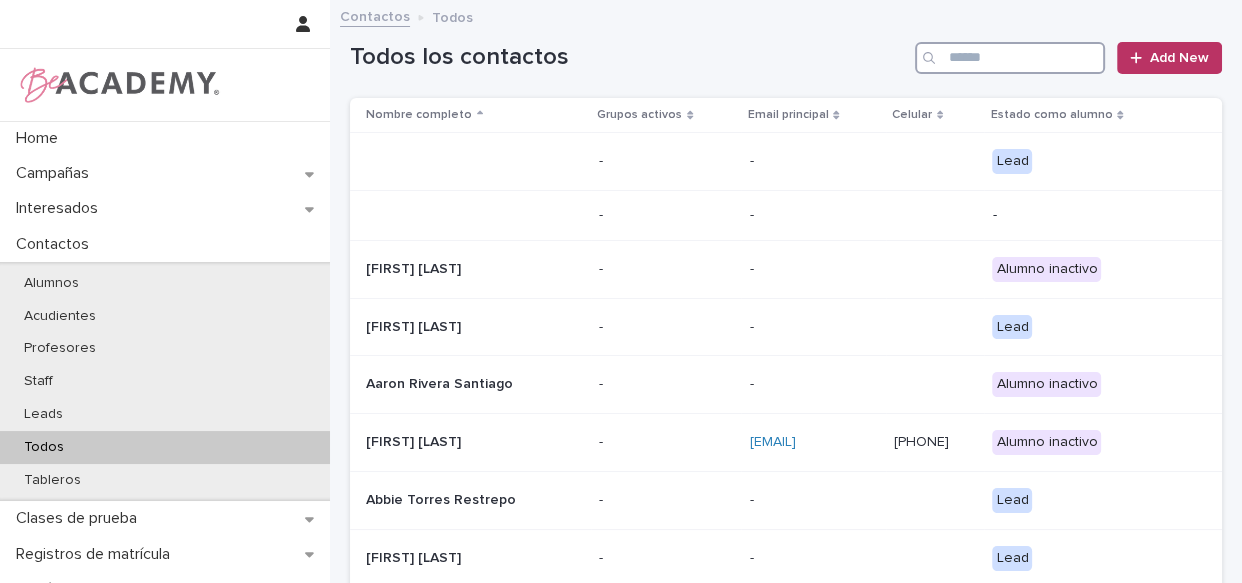 click at bounding box center (1010, 58) 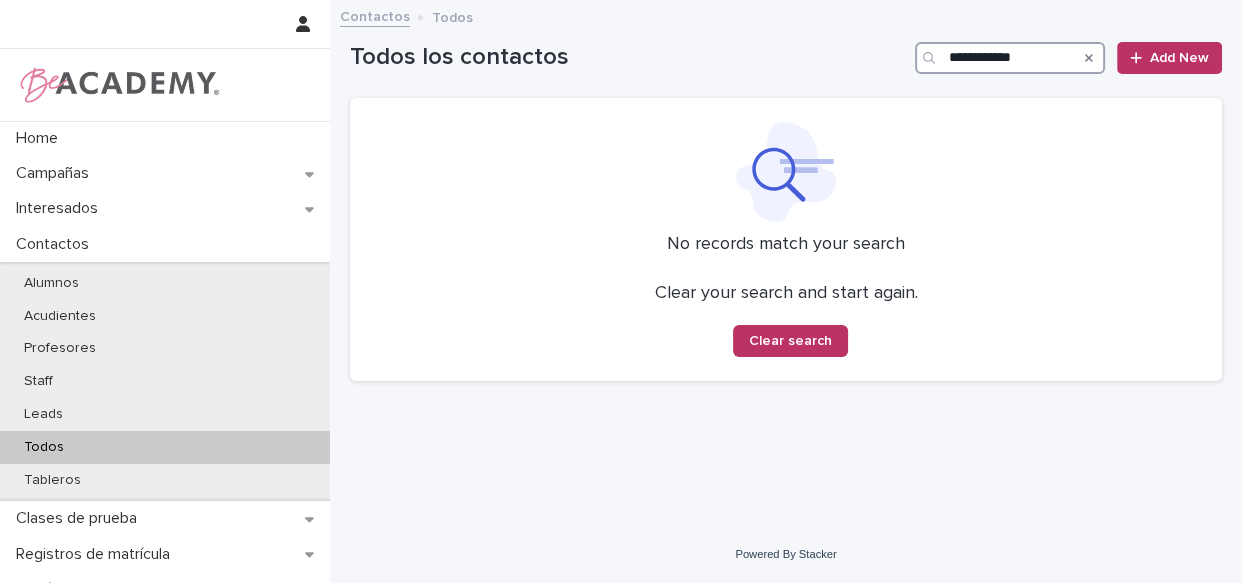 click on "**********" at bounding box center (1010, 58) 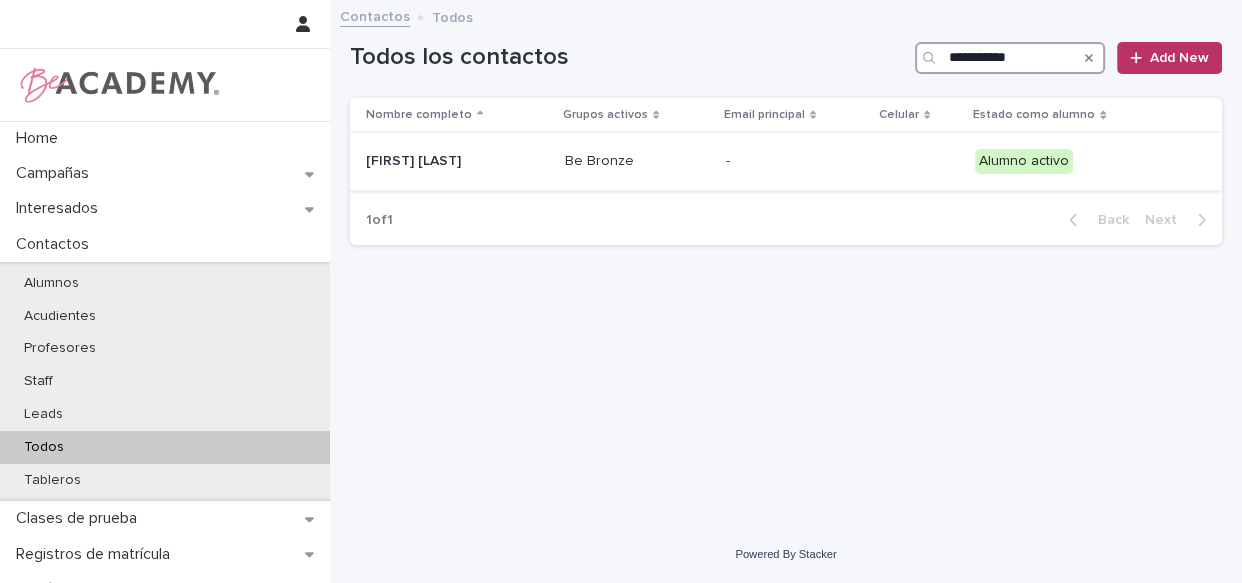 type on "**********" 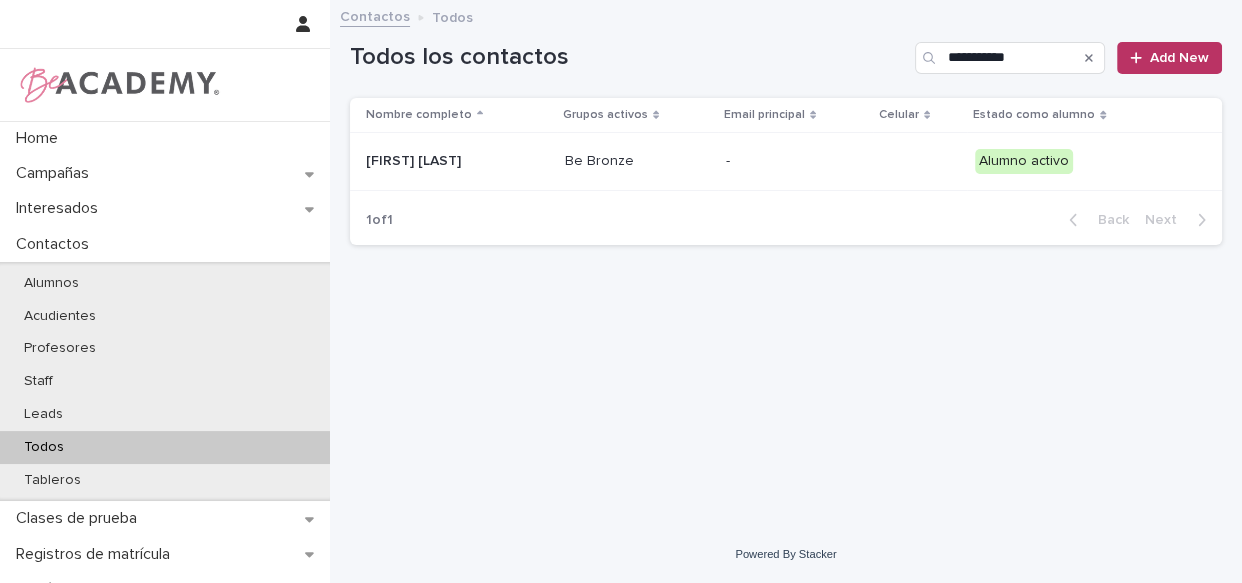 click on "Be Bronze" at bounding box center (637, 161) 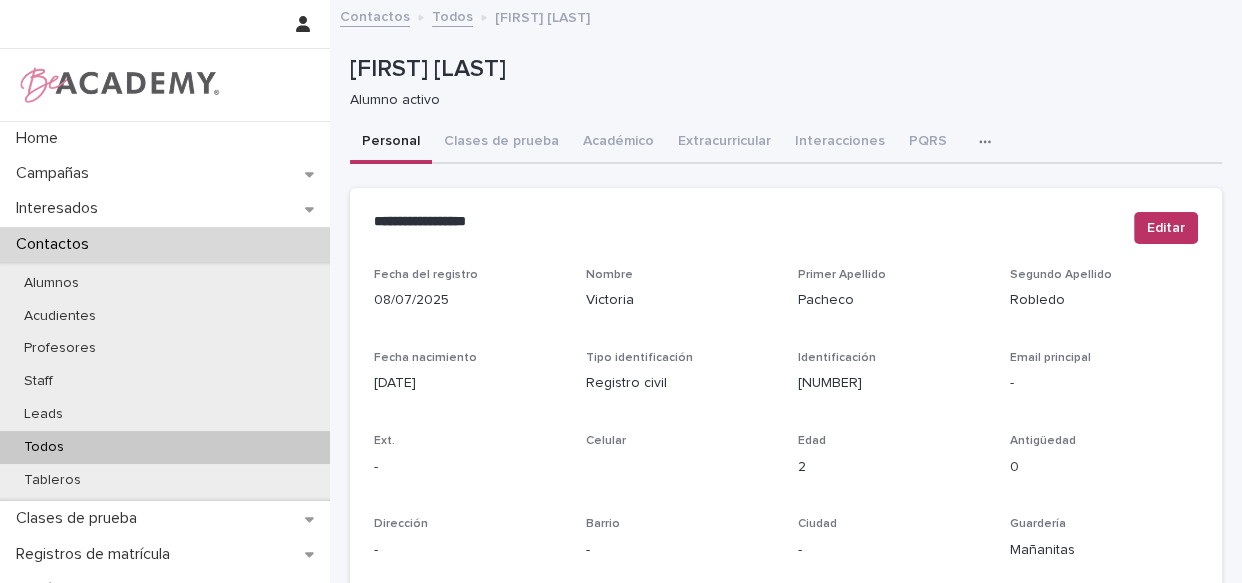 click on "Todos" at bounding box center (452, 15) 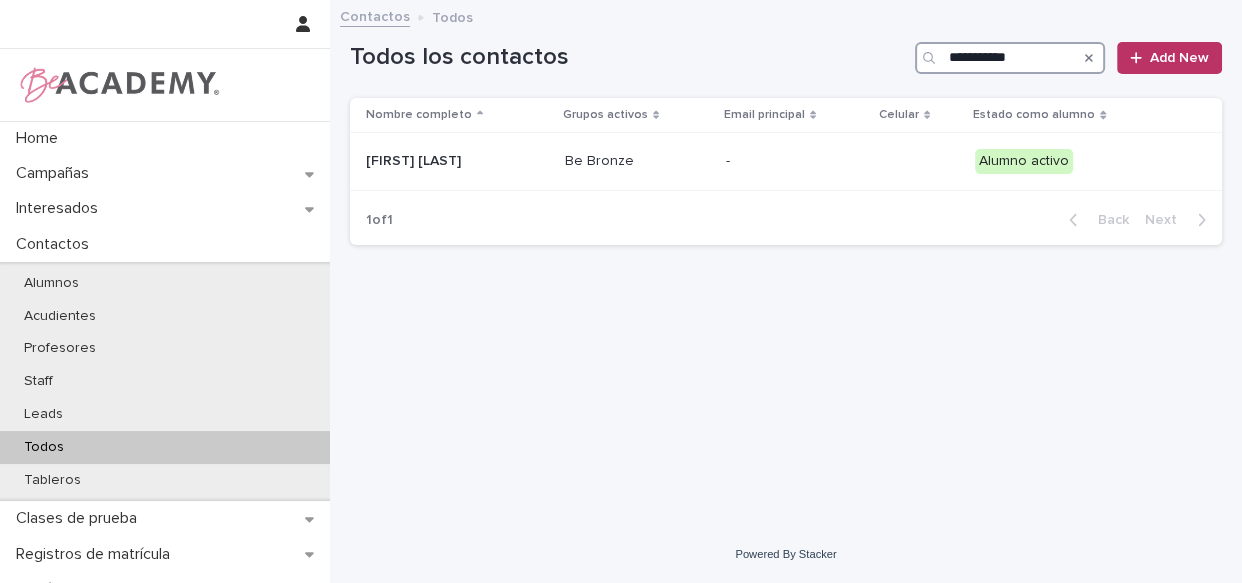 click on "**********" at bounding box center (1010, 58) 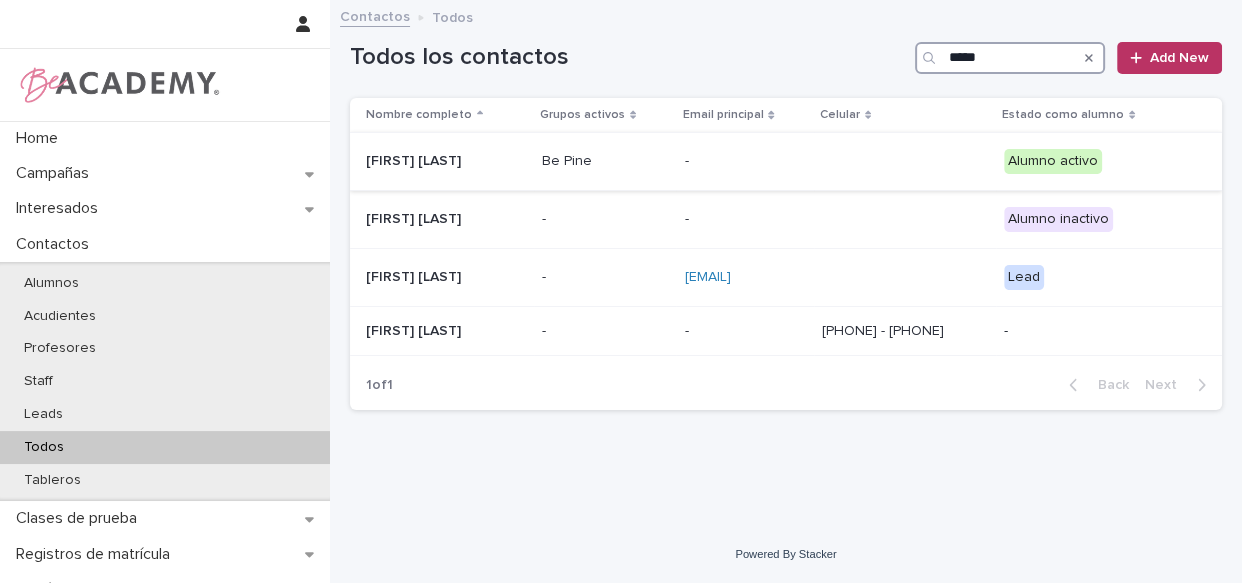 type on "*****" 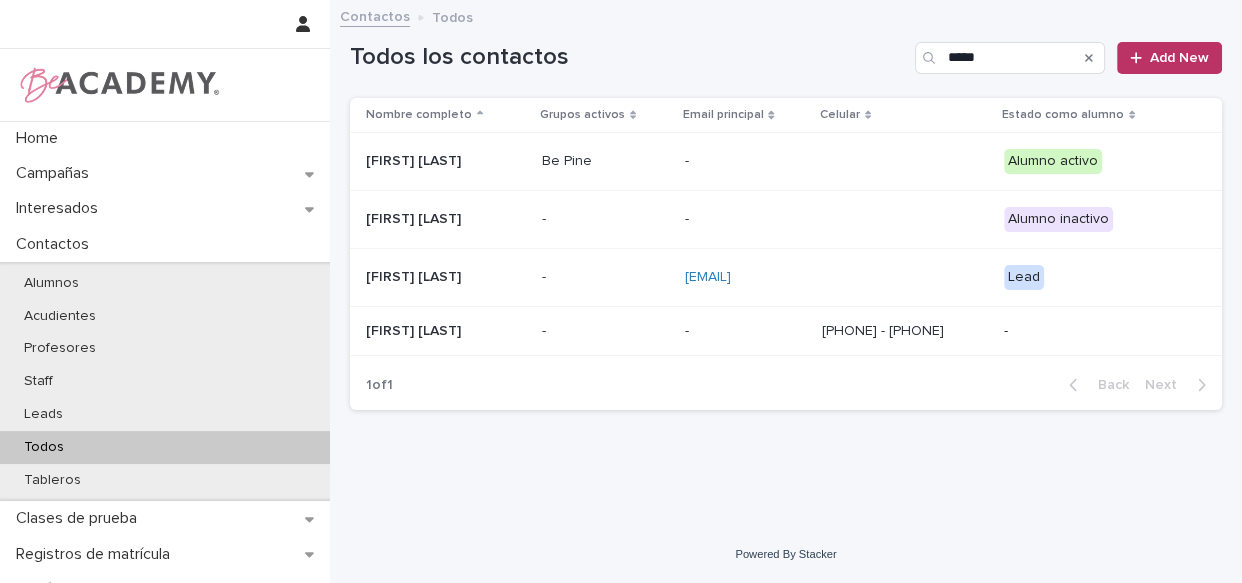 click on "Be Pine" at bounding box center (605, 161) 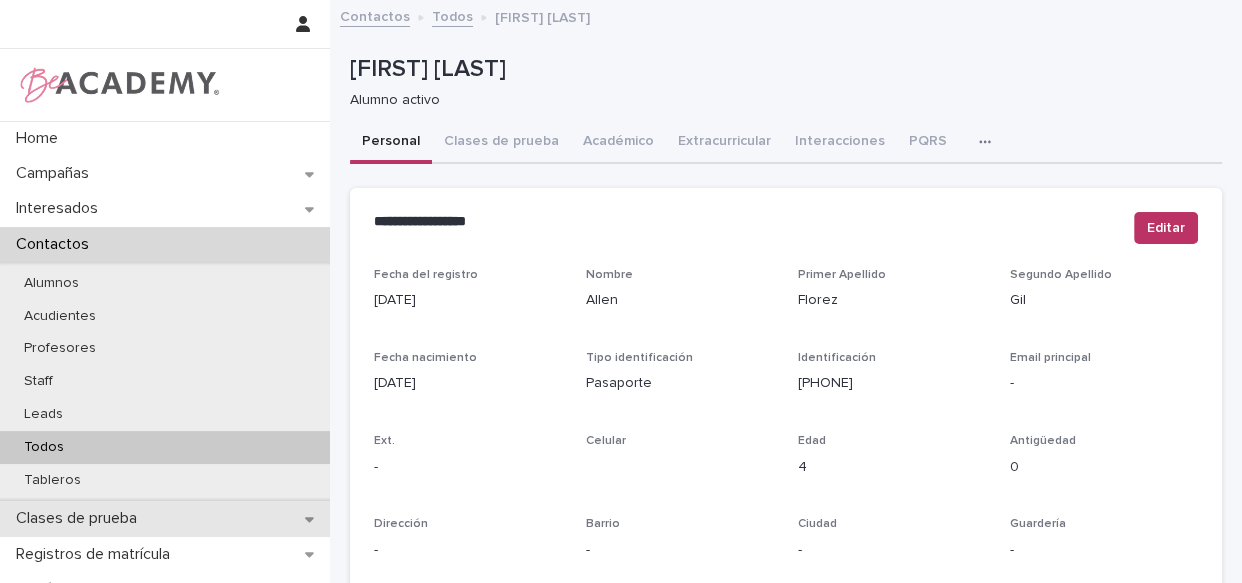 click on "Clases de prueba" at bounding box center (80, 518) 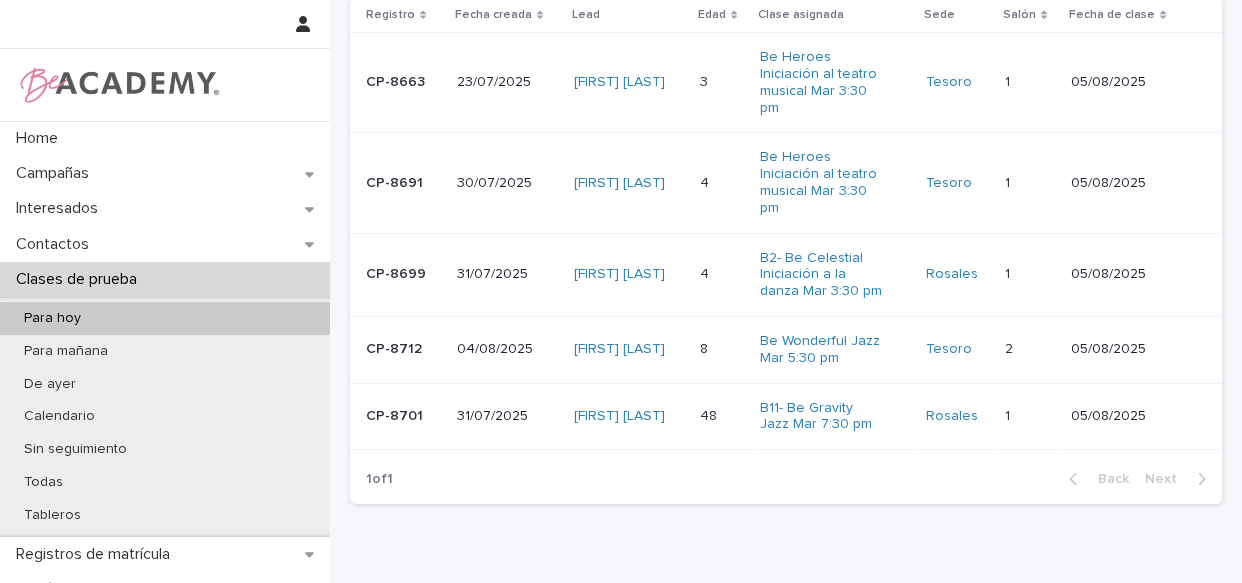 scroll, scrollTop: 112, scrollLeft: 0, axis: vertical 